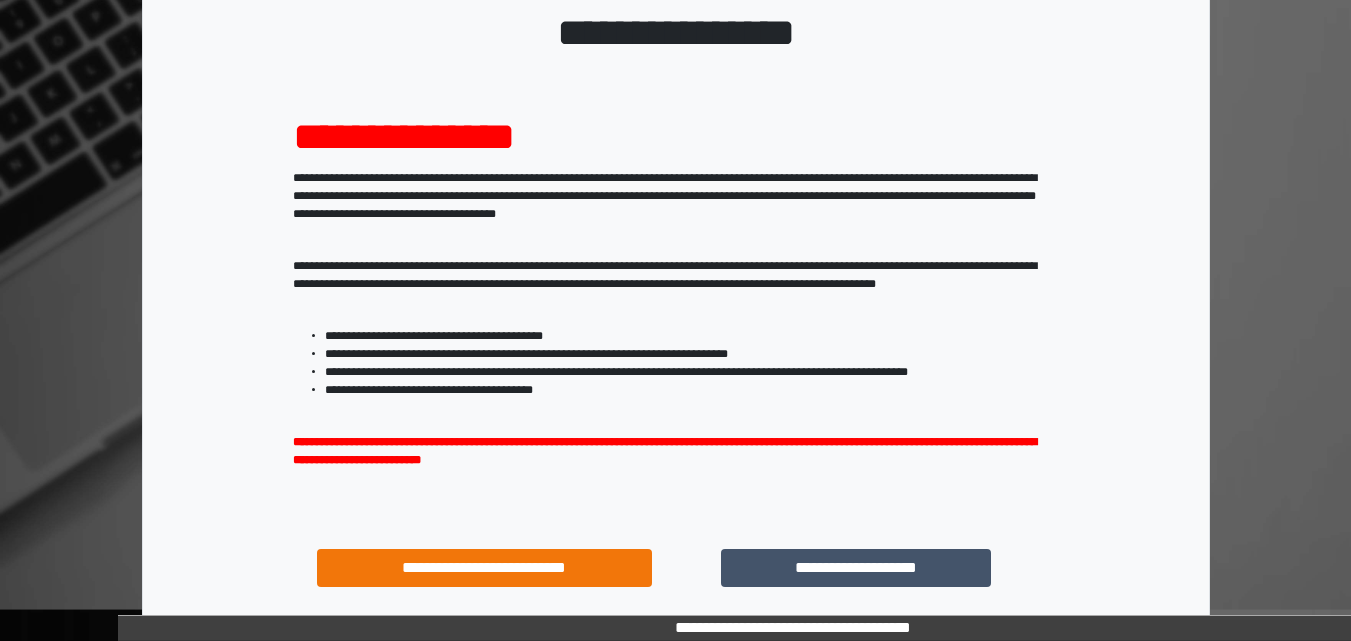 scroll, scrollTop: 287, scrollLeft: 0, axis: vertical 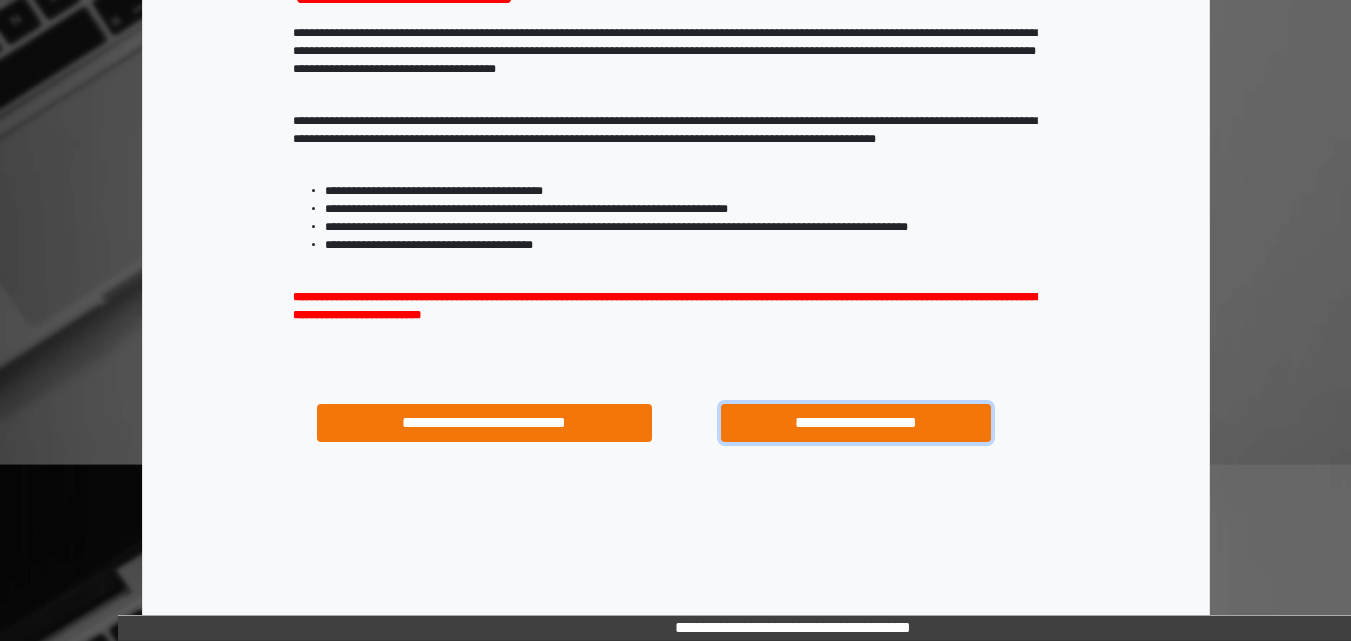 click on "**********" at bounding box center [855, 423] 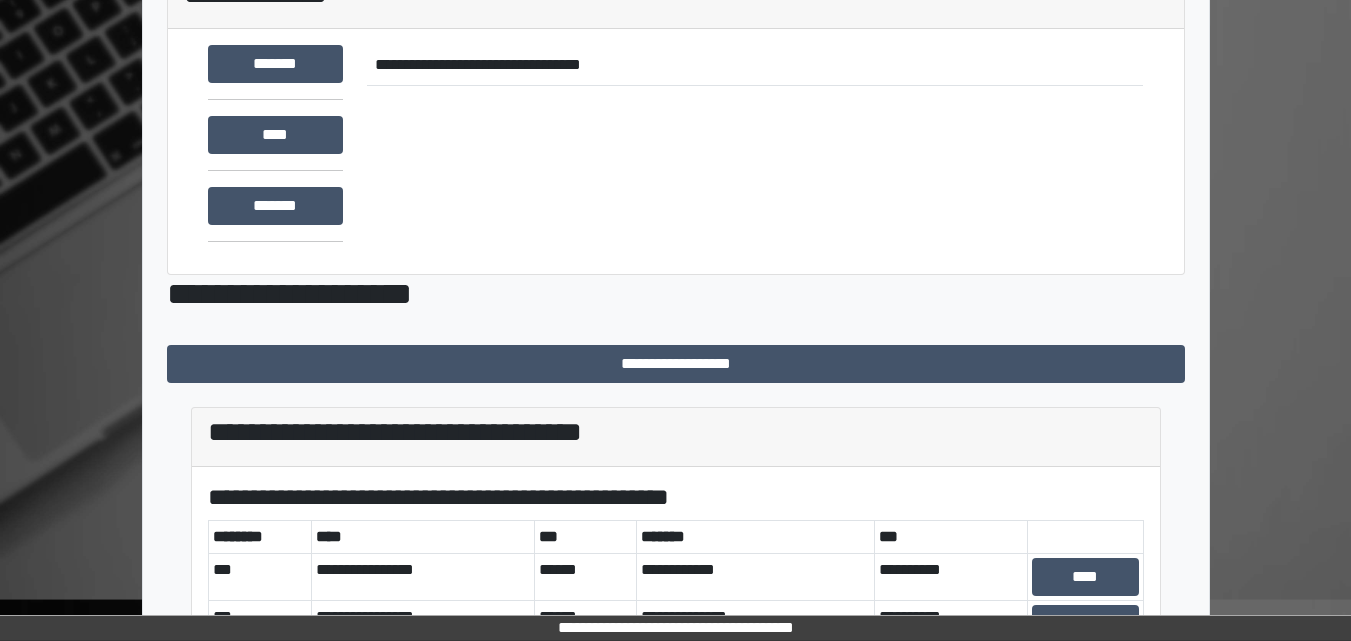 scroll, scrollTop: 329, scrollLeft: 0, axis: vertical 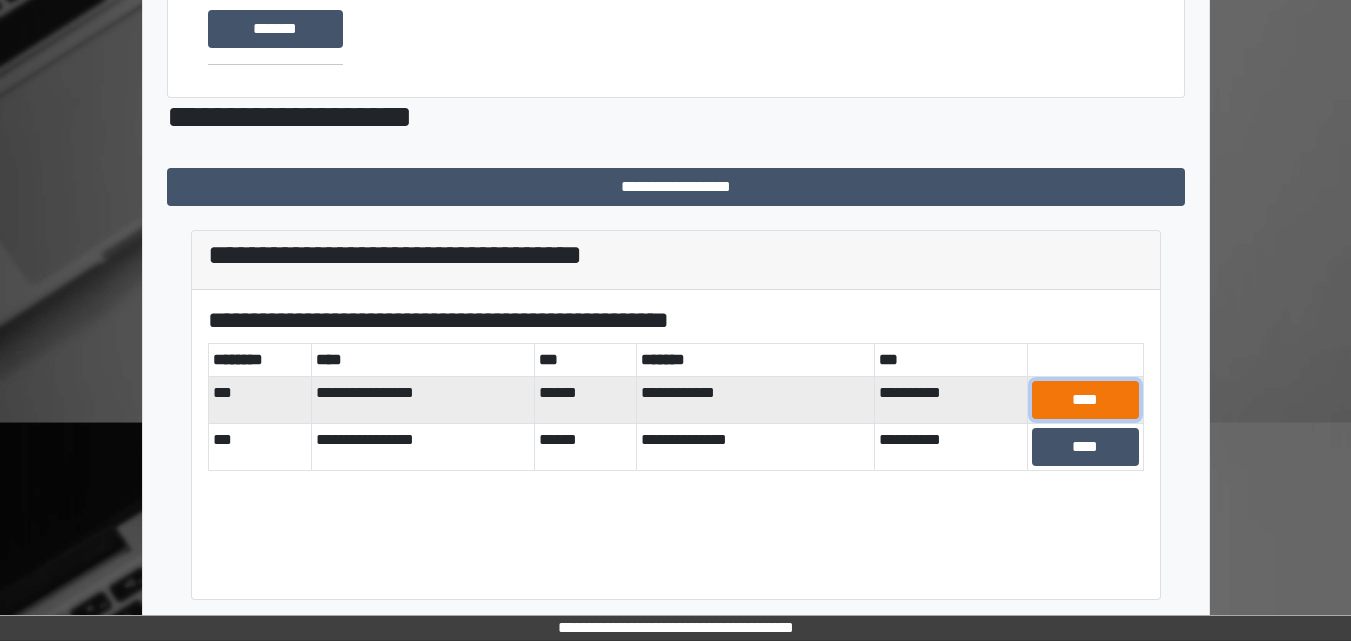 click on "****" at bounding box center (1085, 400) 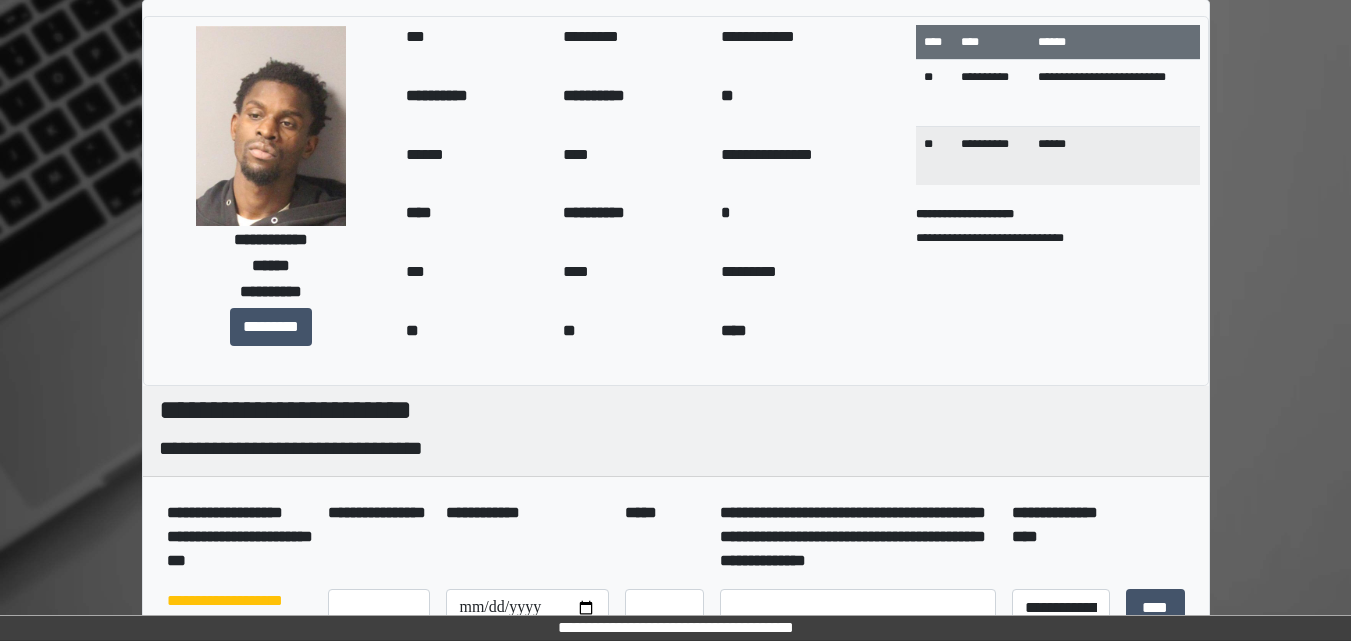 scroll, scrollTop: 0, scrollLeft: 0, axis: both 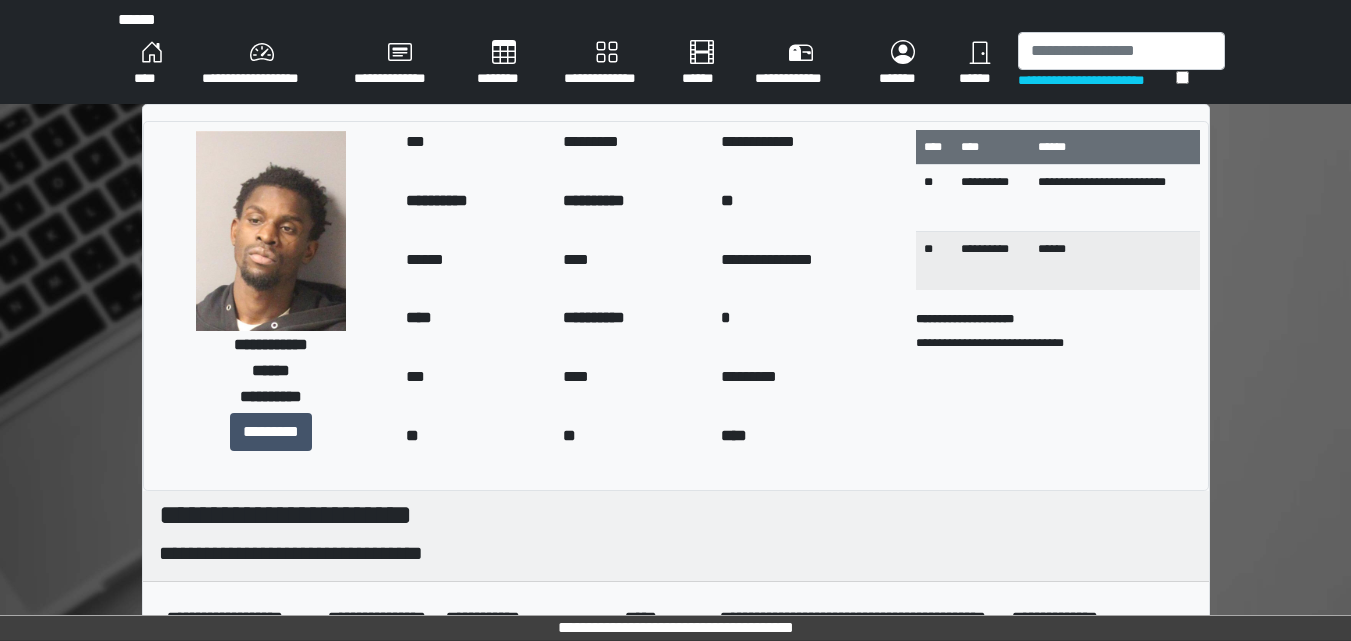 click on "****" at bounding box center (152, 64) 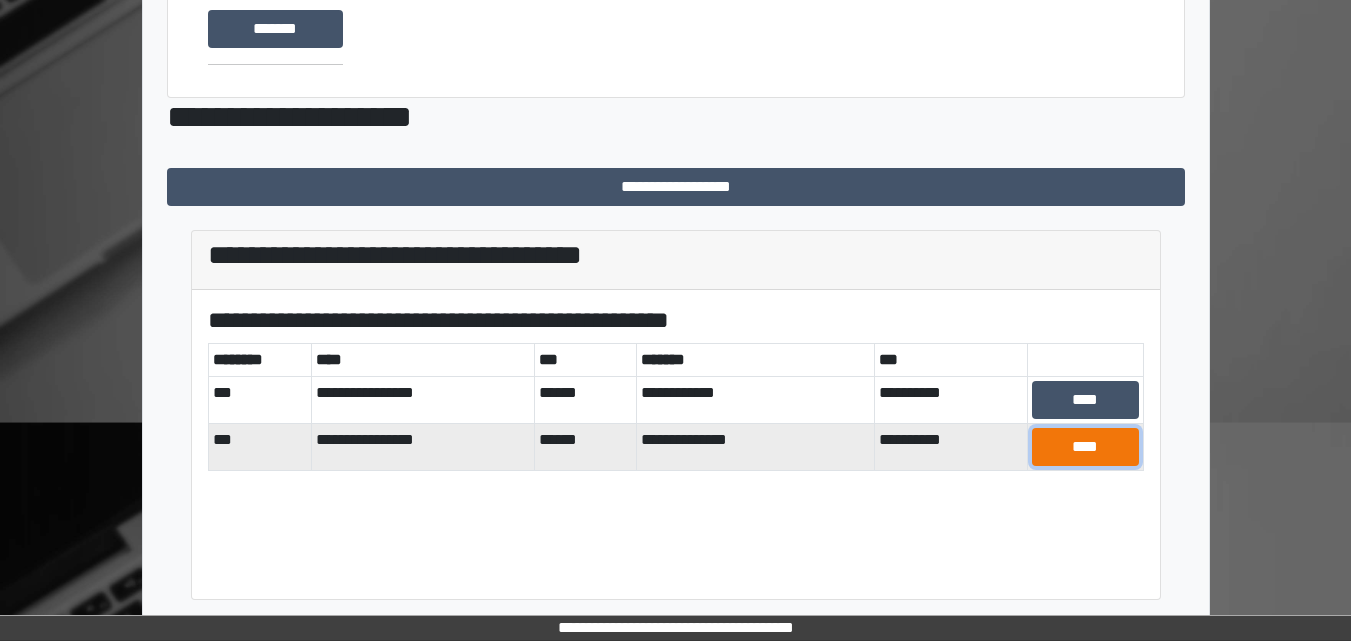 click on "****" at bounding box center [1085, 447] 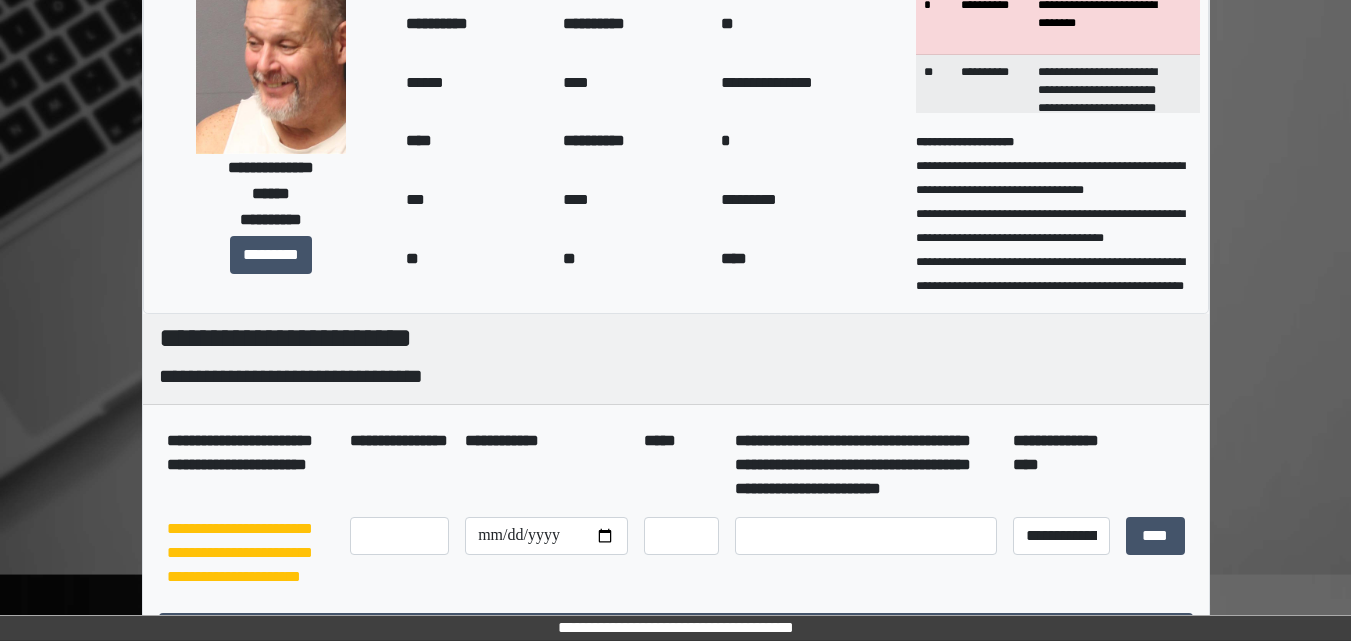 scroll, scrollTop: 0, scrollLeft: 0, axis: both 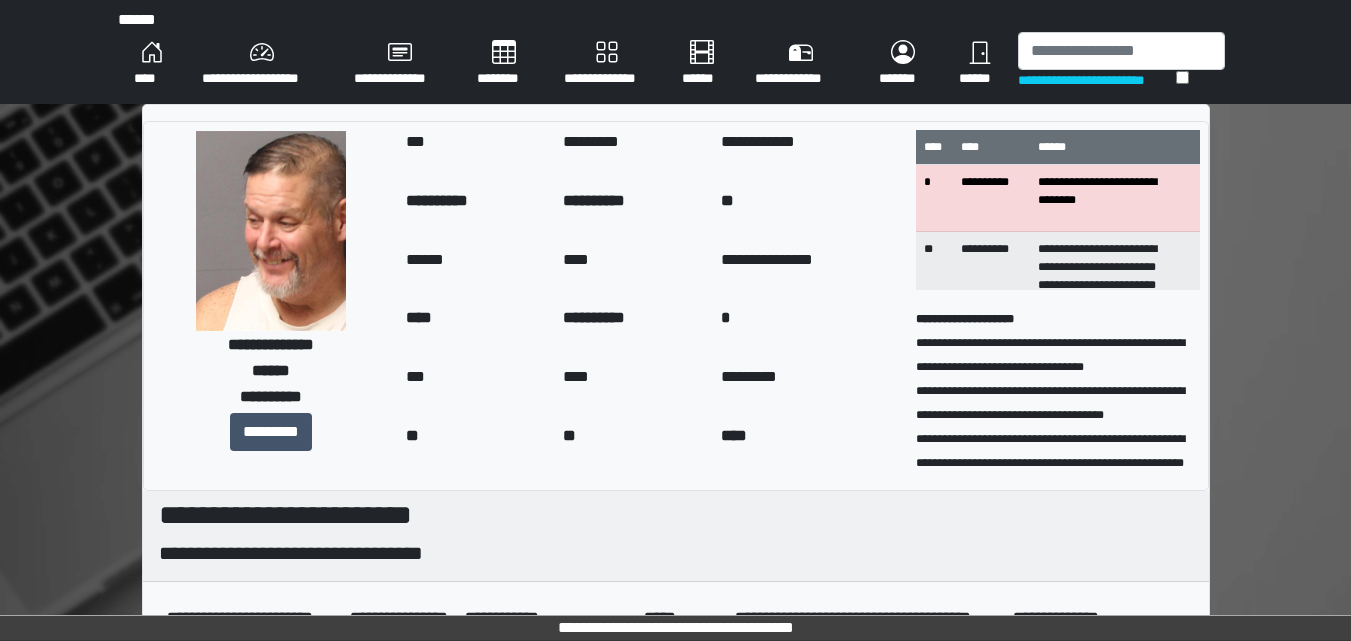 click on "****" at bounding box center [152, 64] 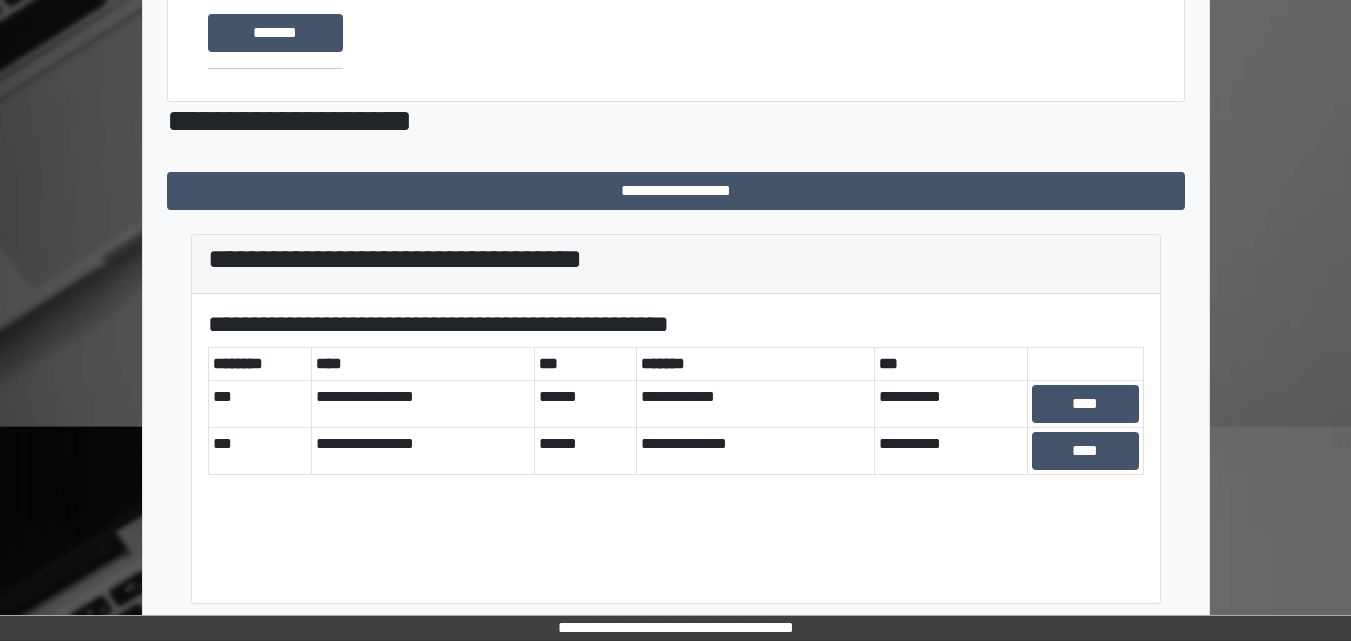scroll, scrollTop: 329, scrollLeft: 0, axis: vertical 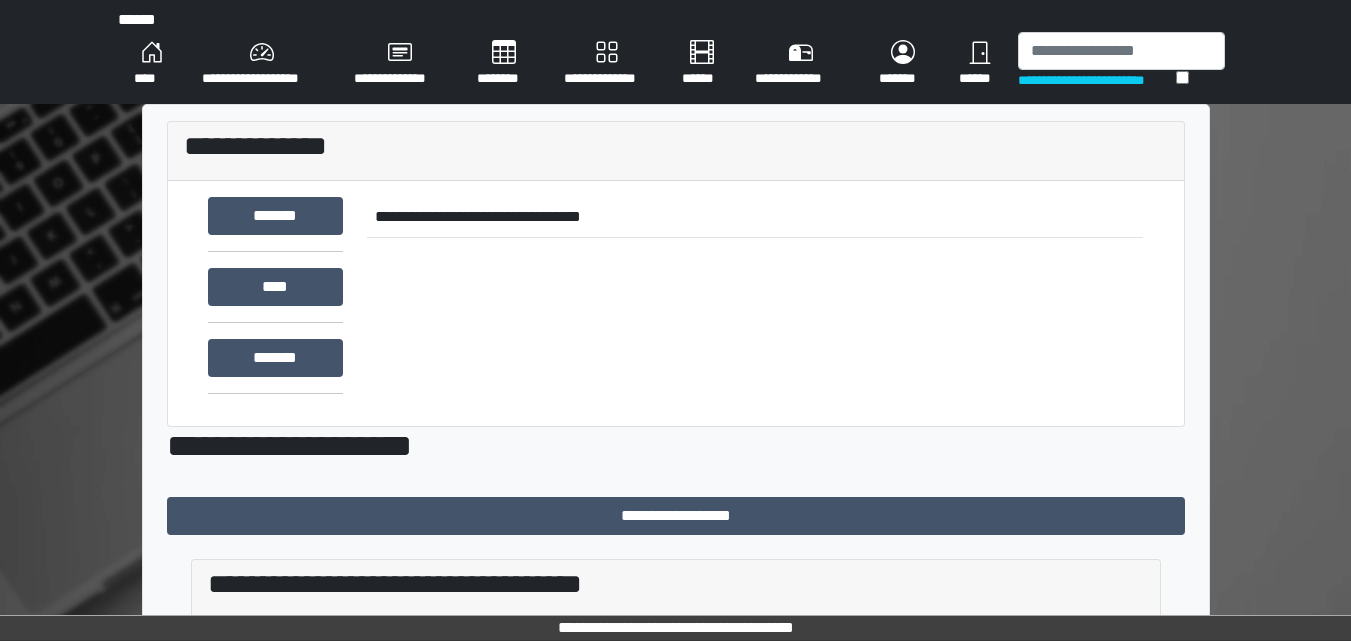 click on "****" at bounding box center [152, 64] 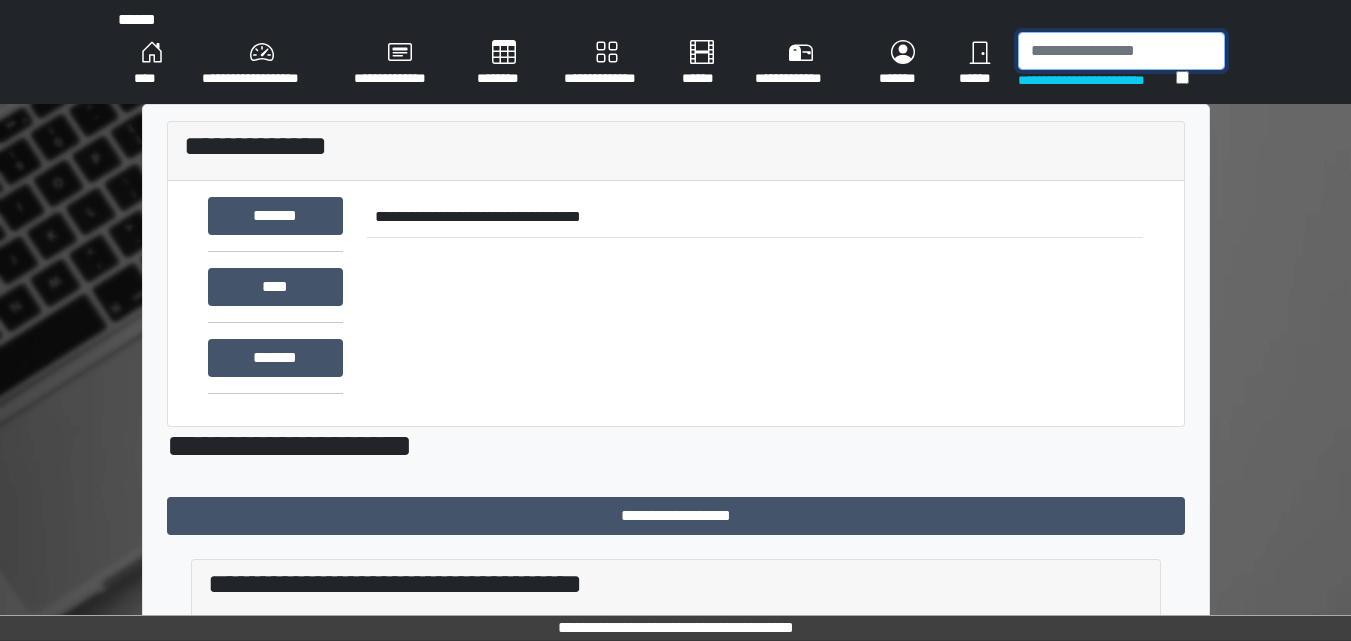 click at bounding box center (1121, 51) 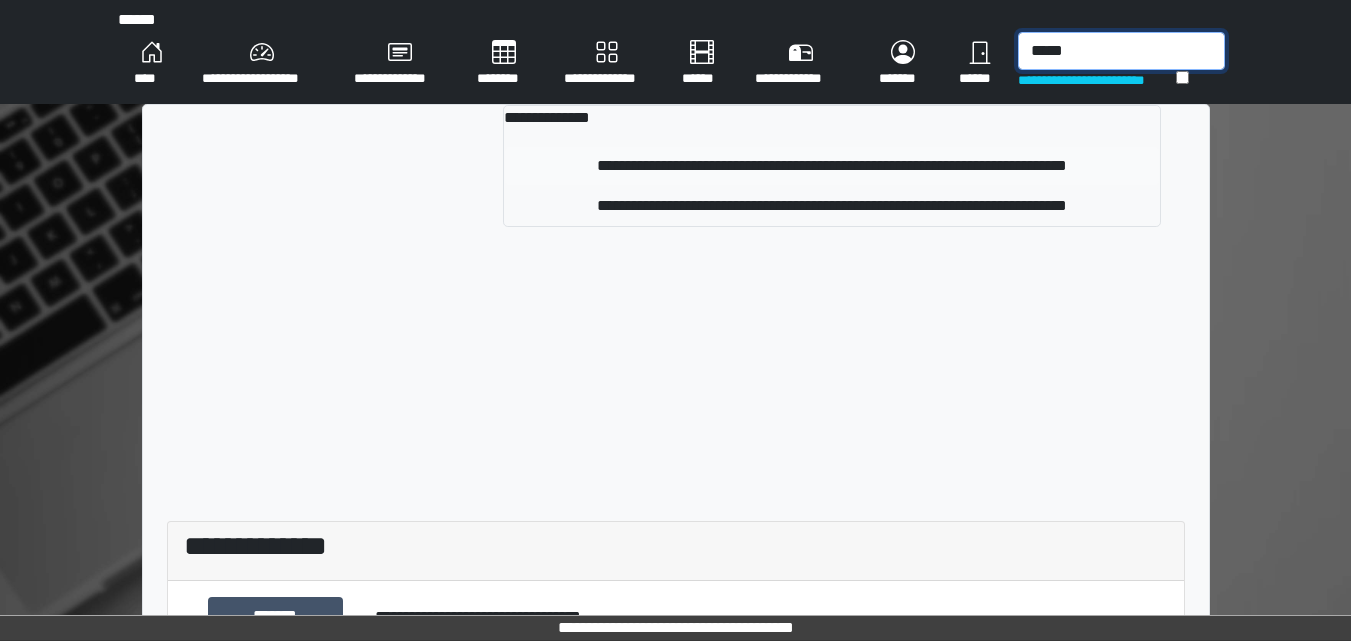 type on "*****" 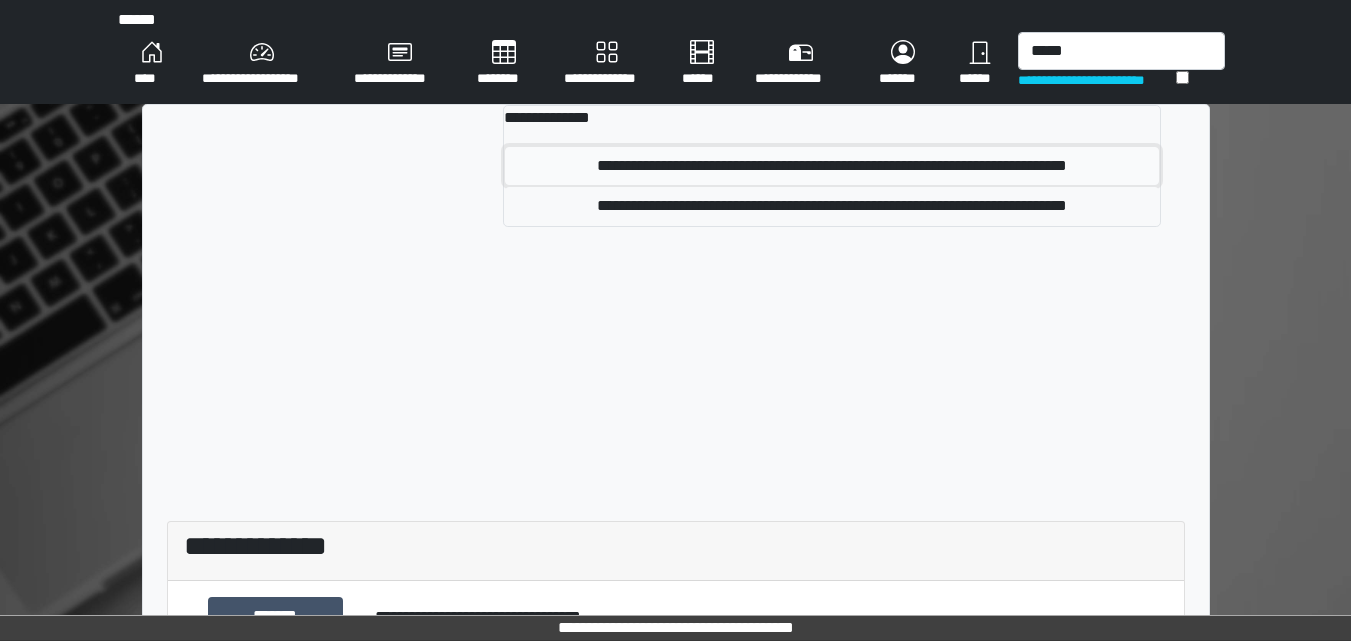 click on "**********" at bounding box center [831, 166] 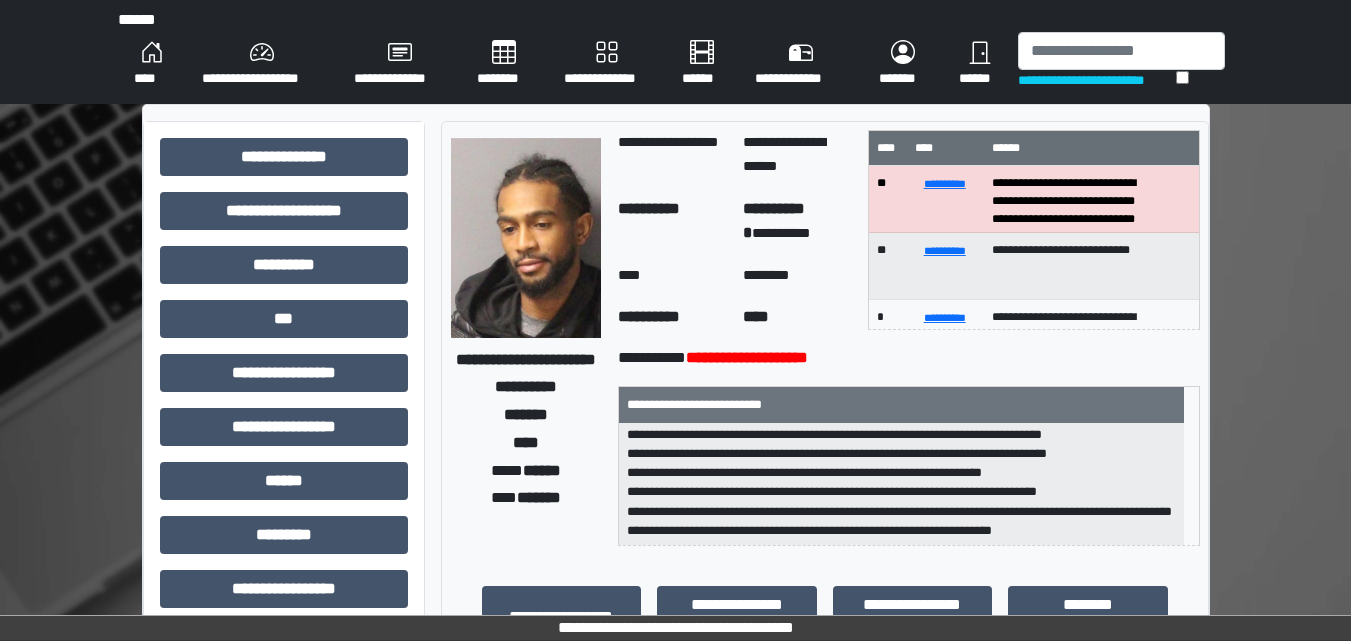 scroll, scrollTop: 44, scrollLeft: 0, axis: vertical 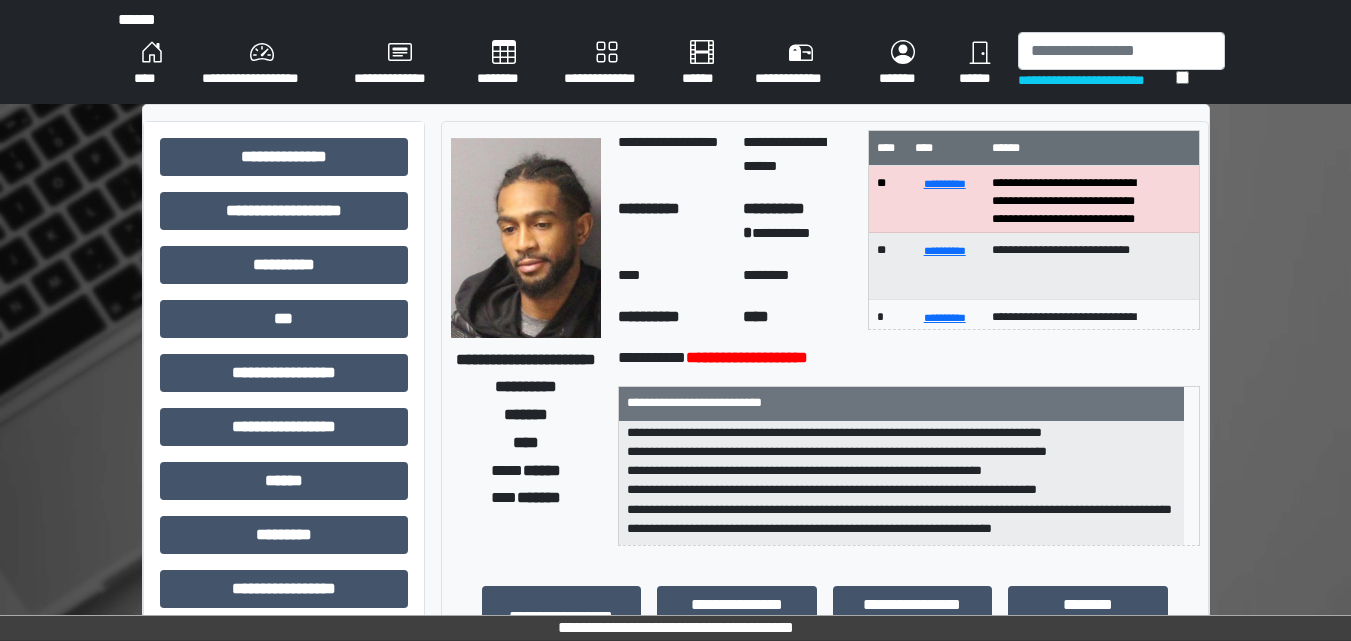 click on "****" at bounding box center (152, 64) 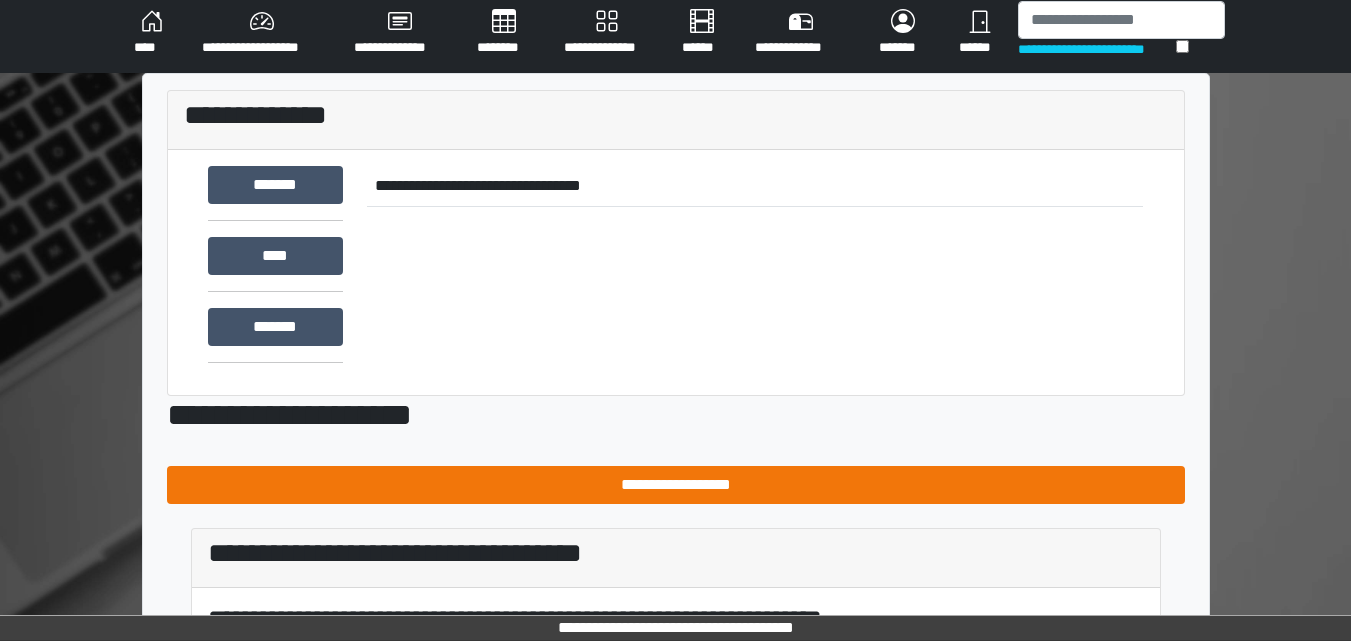 scroll, scrollTop: 0, scrollLeft: 0, axis: both 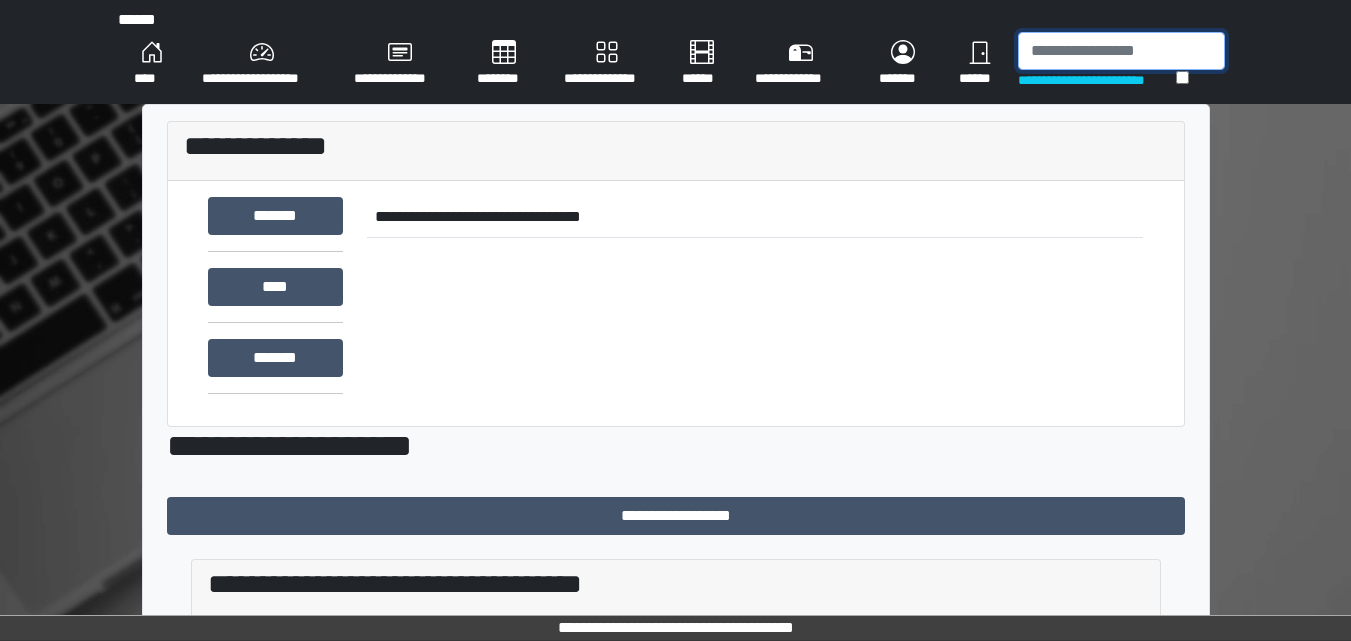 click at bounding box center (1121, 51) 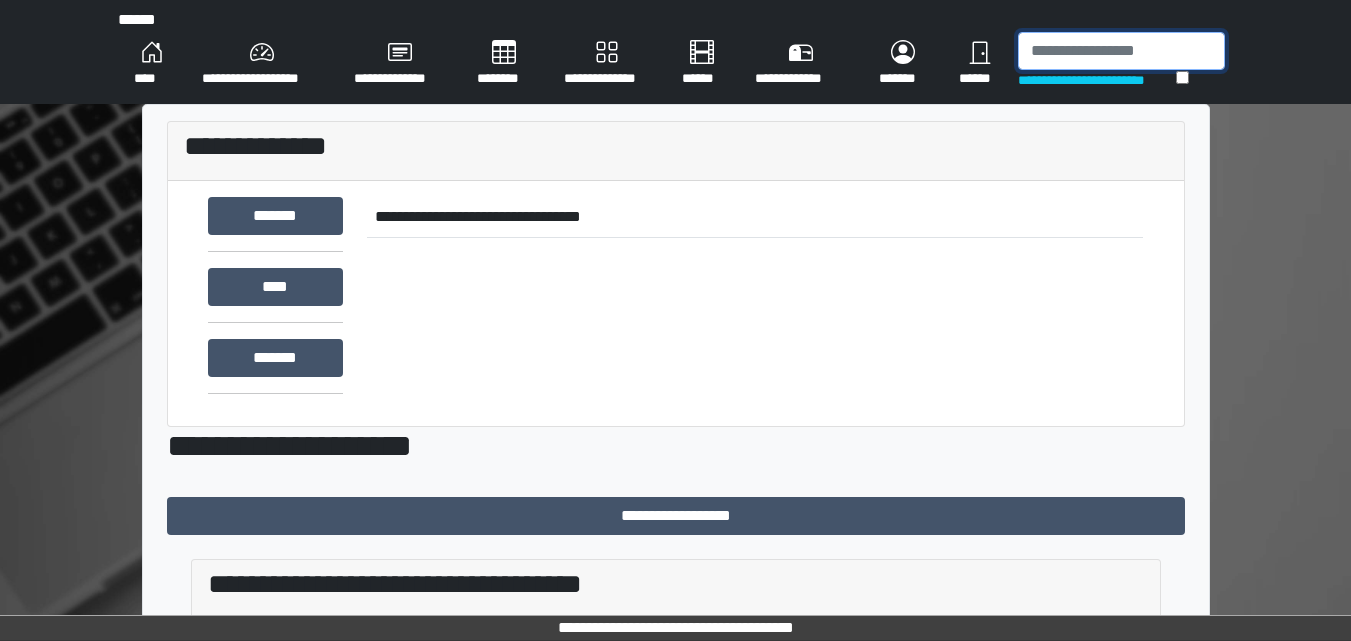 click at bounding box center [1121, 51] 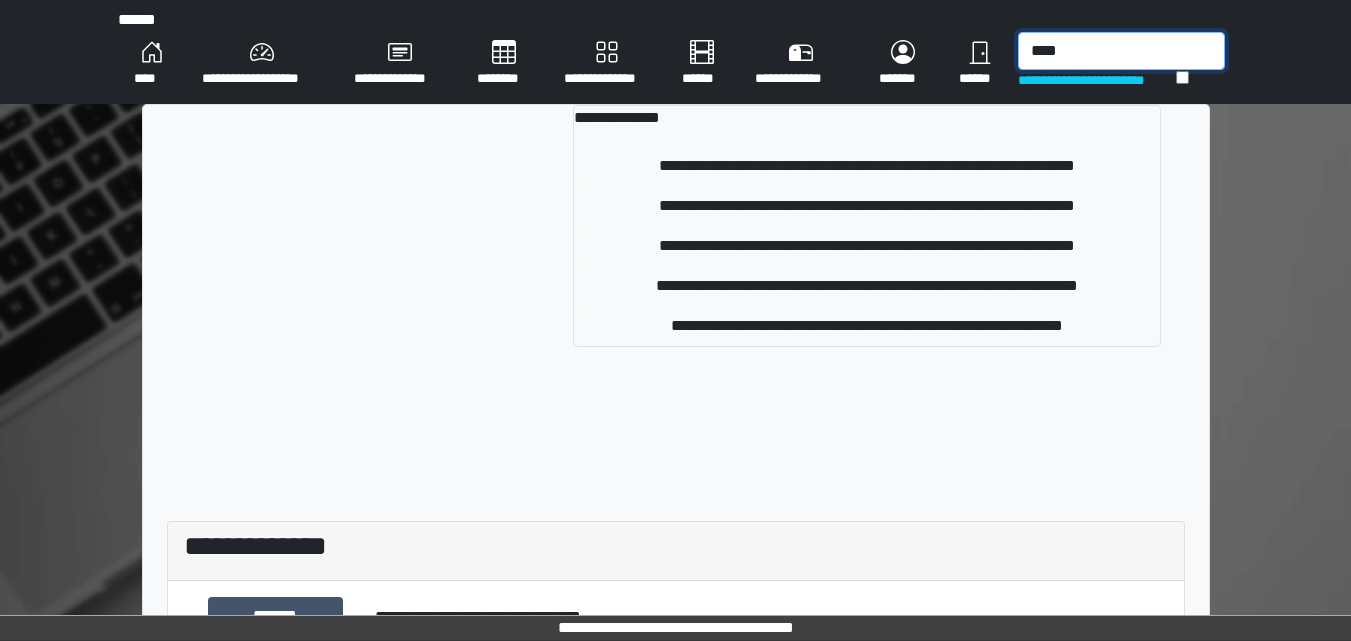 type on "****" 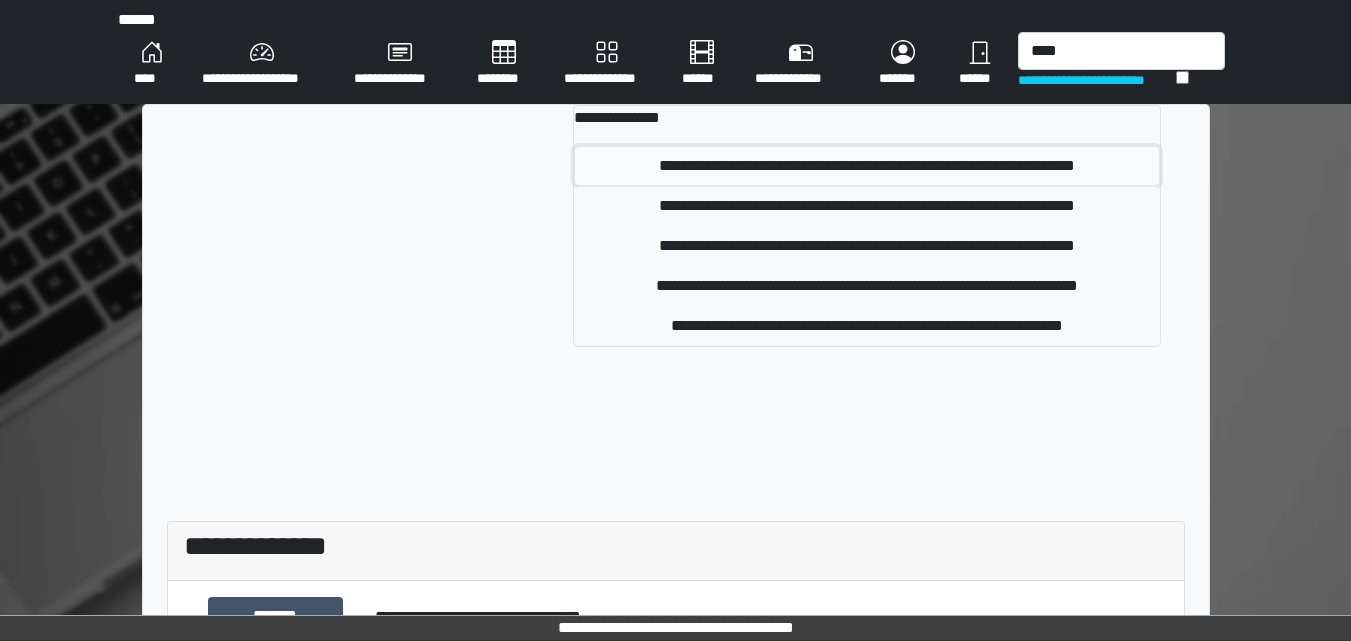 click on "**********" at bounding box center (866, 166) 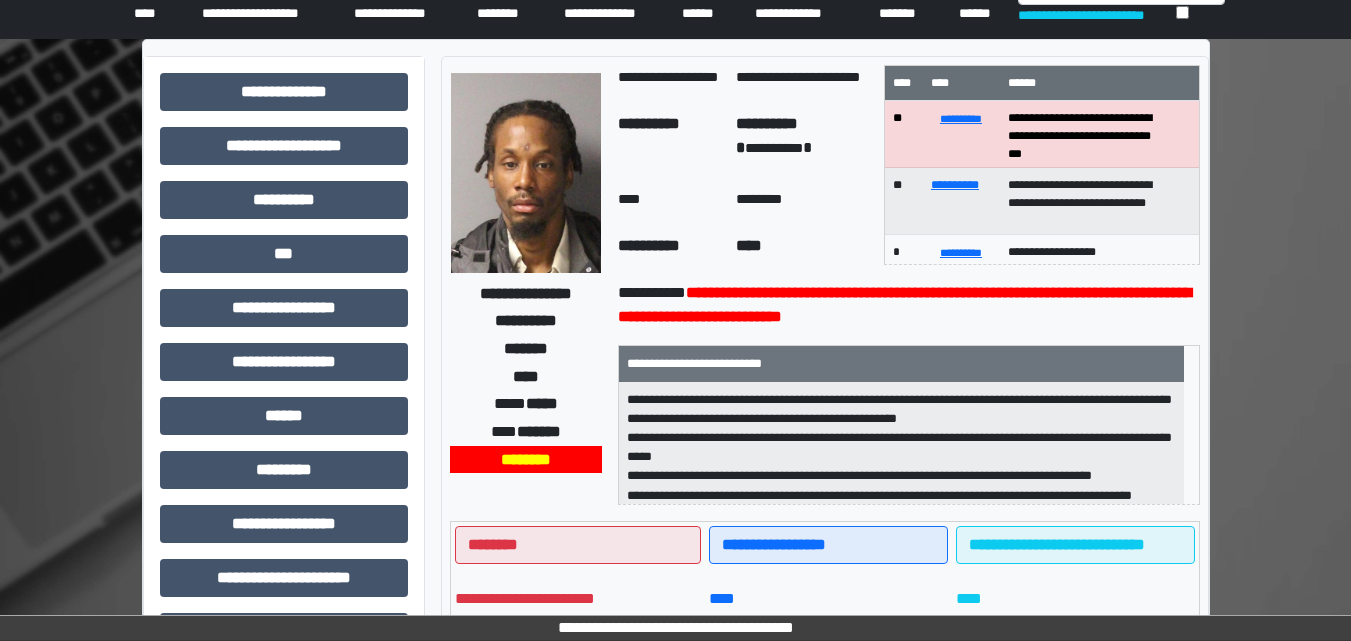 scroll, scrollTop: 100, scrollLeft: 0, axis: vertical 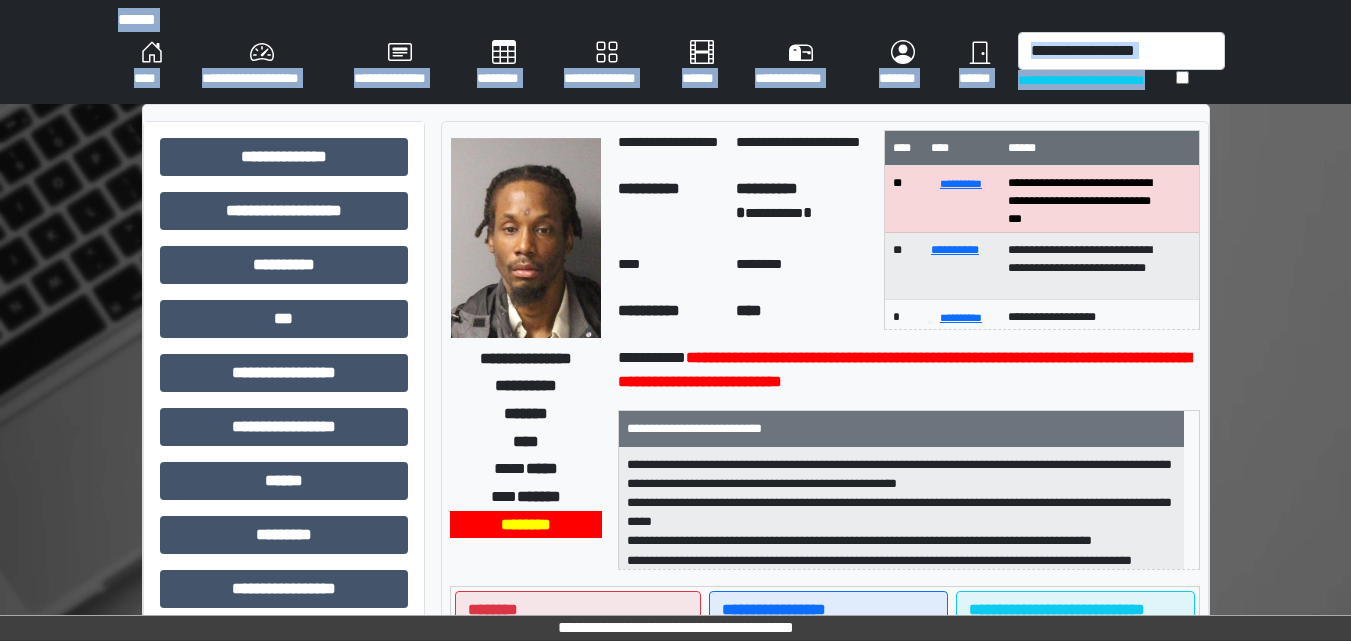 drag, startPoint x: 0, startPoint y: 424, endPoint x: 0, endPoint y: -80, distance: 504 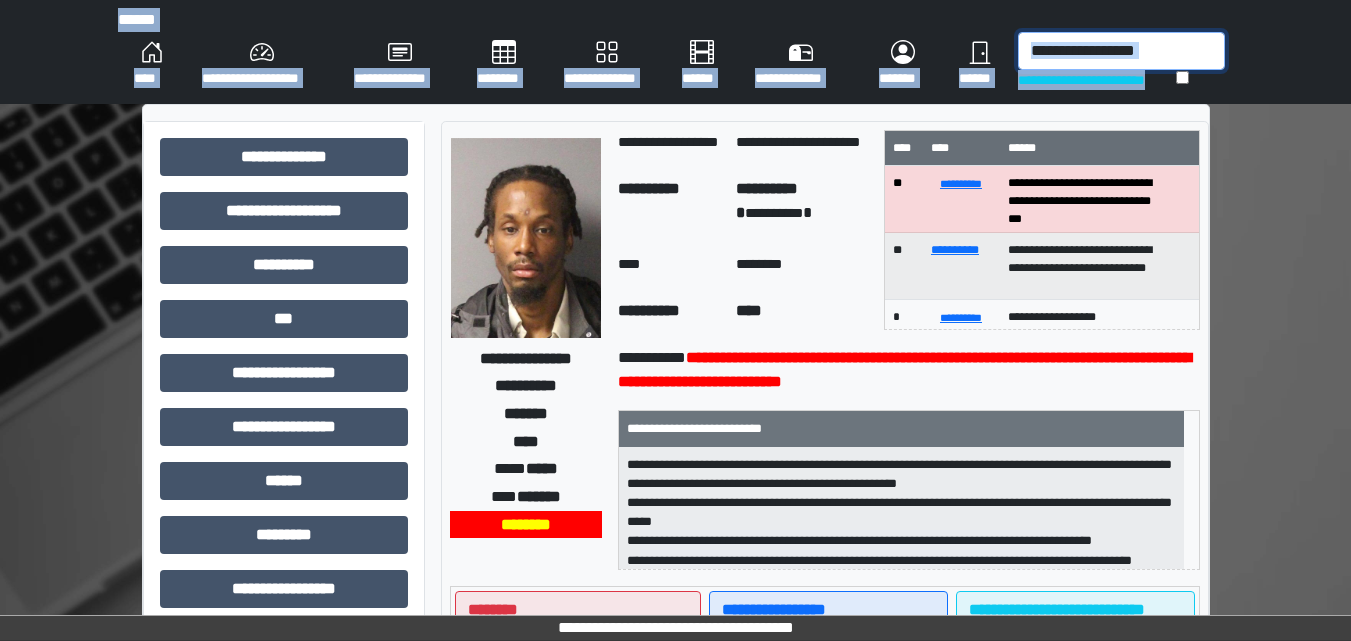 click at bounding box center (1121, 51) 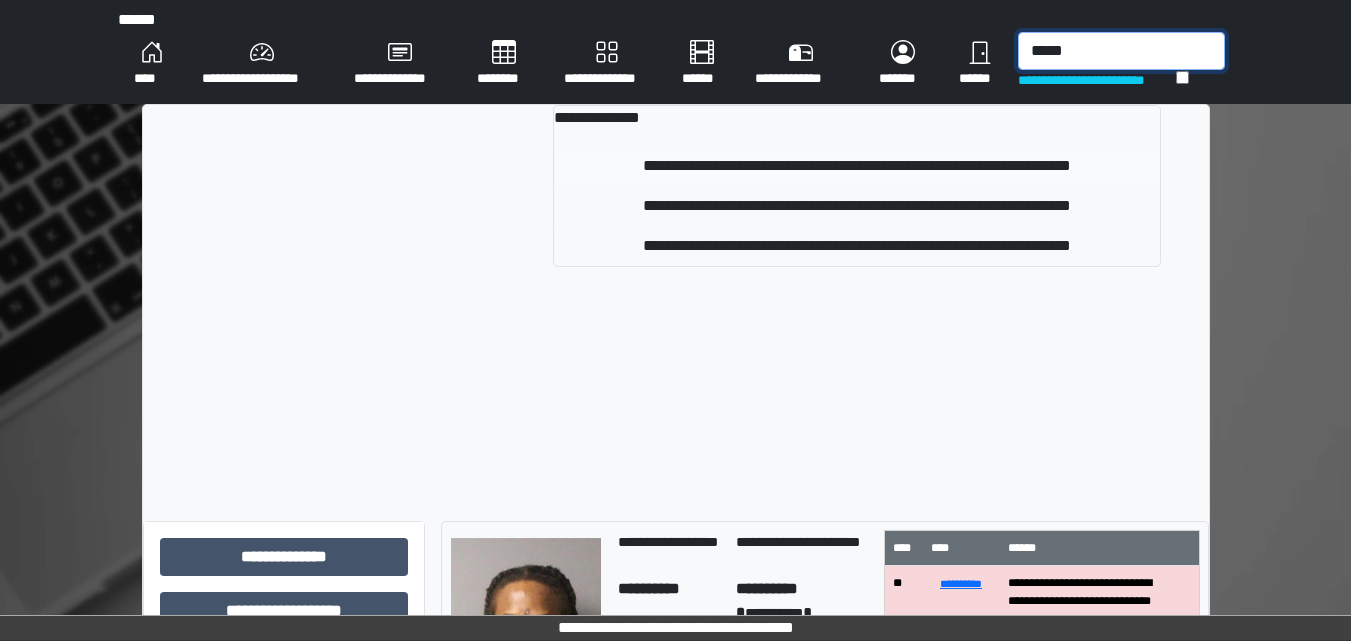 type on "*****" 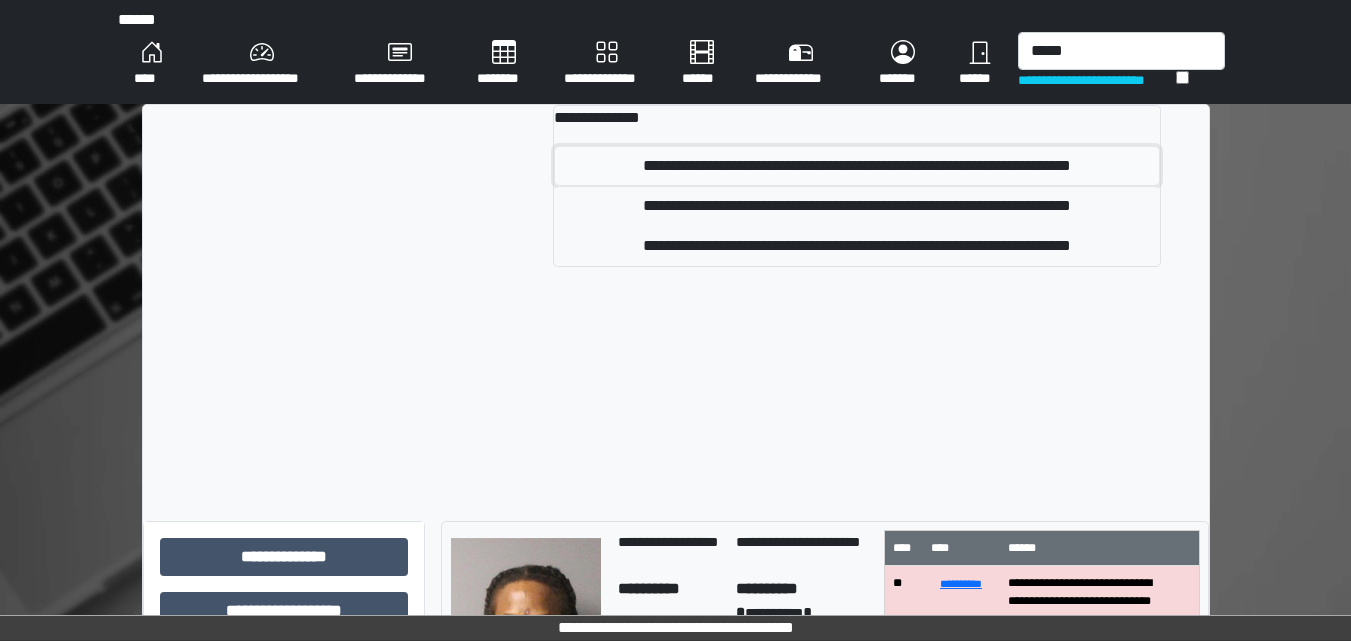 click on "**********" at bounding box center [857, 166] 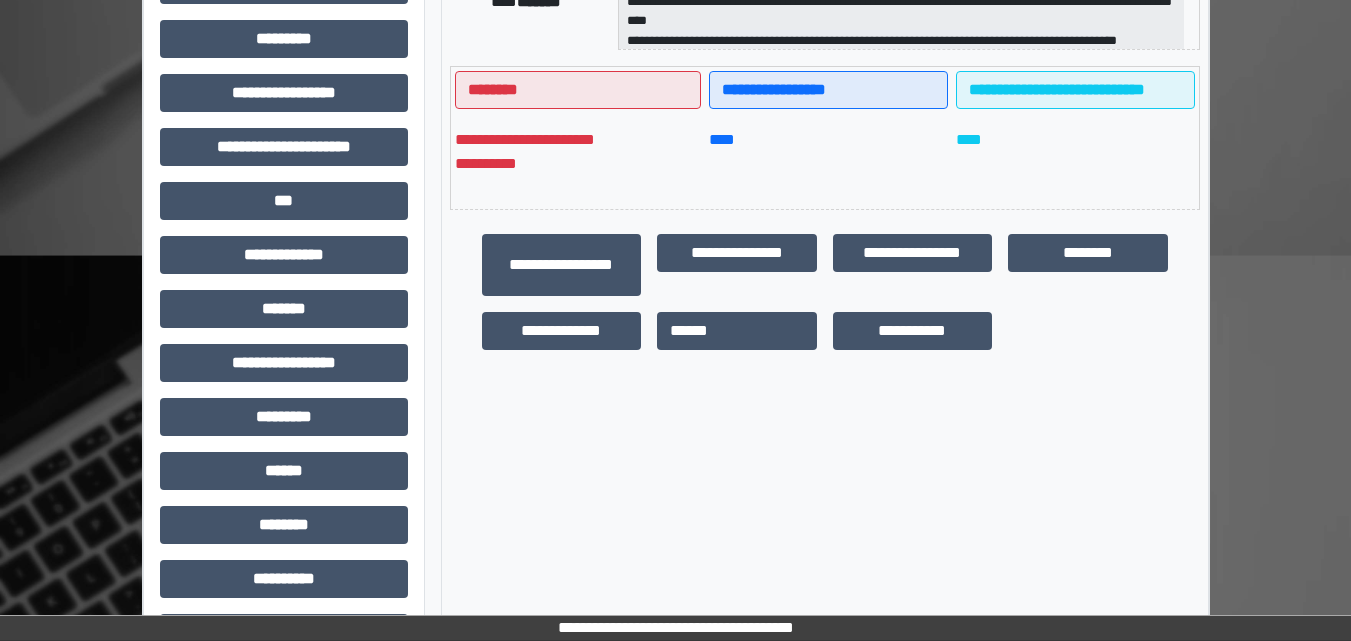 scroll, scrollTop: 500, scrollLeft: 0, axis: vertical 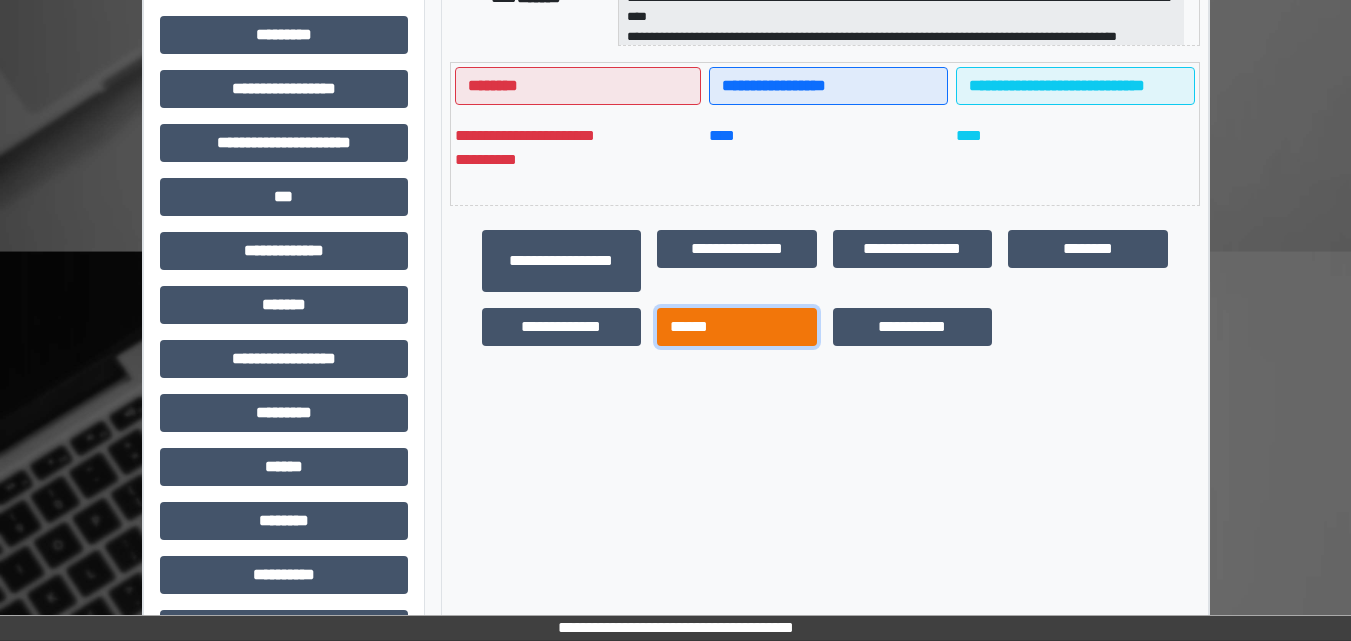 click on "******" at bounding box center [737, 327] 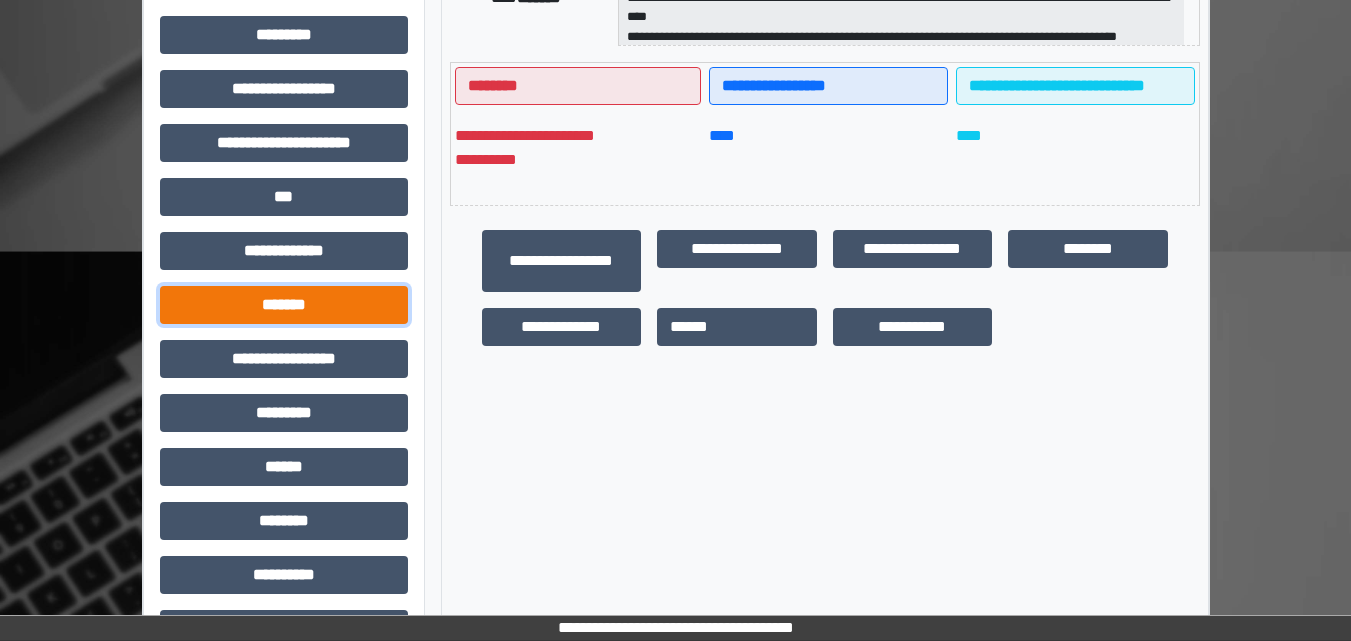 click on "*******" at bounding box center (284, 305) 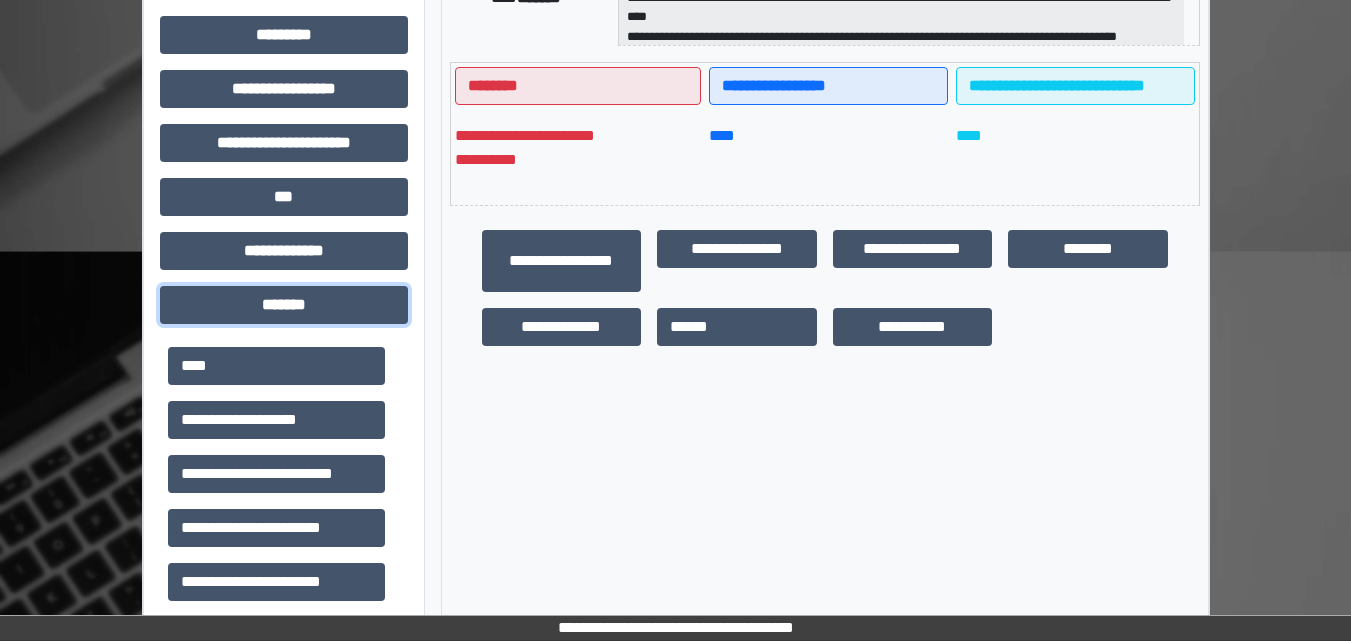 scroll, scrollTop: 300, scrollLeft: 0, axis: vertical 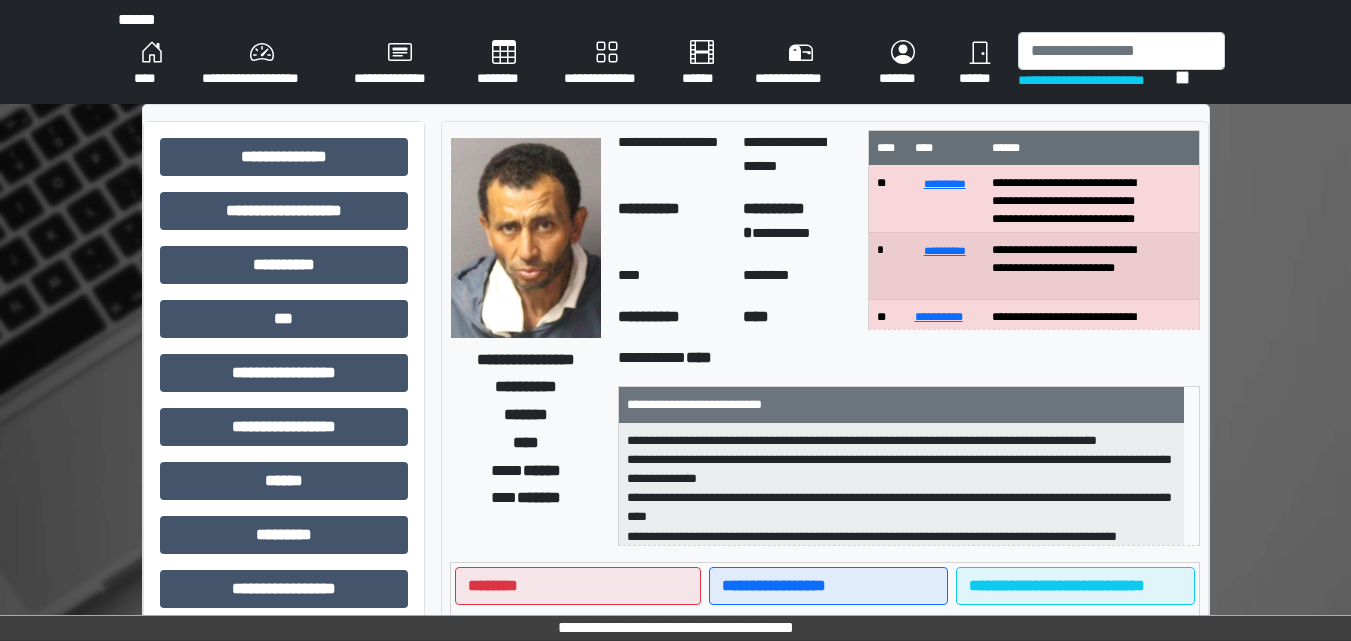 click on "****" at bounding box center [152, 64] 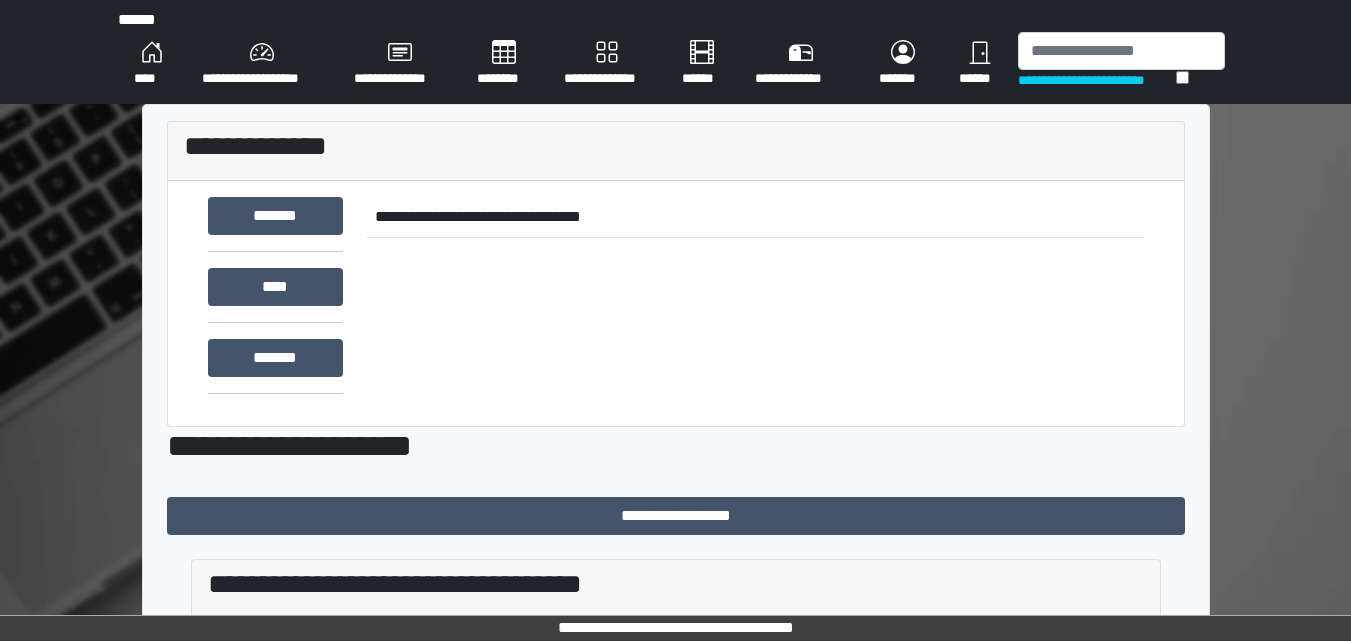 drag, startPoint x: 292, startPoint y: 615, endPoint x: 0, endPoint y: 680, distance: 299.14713 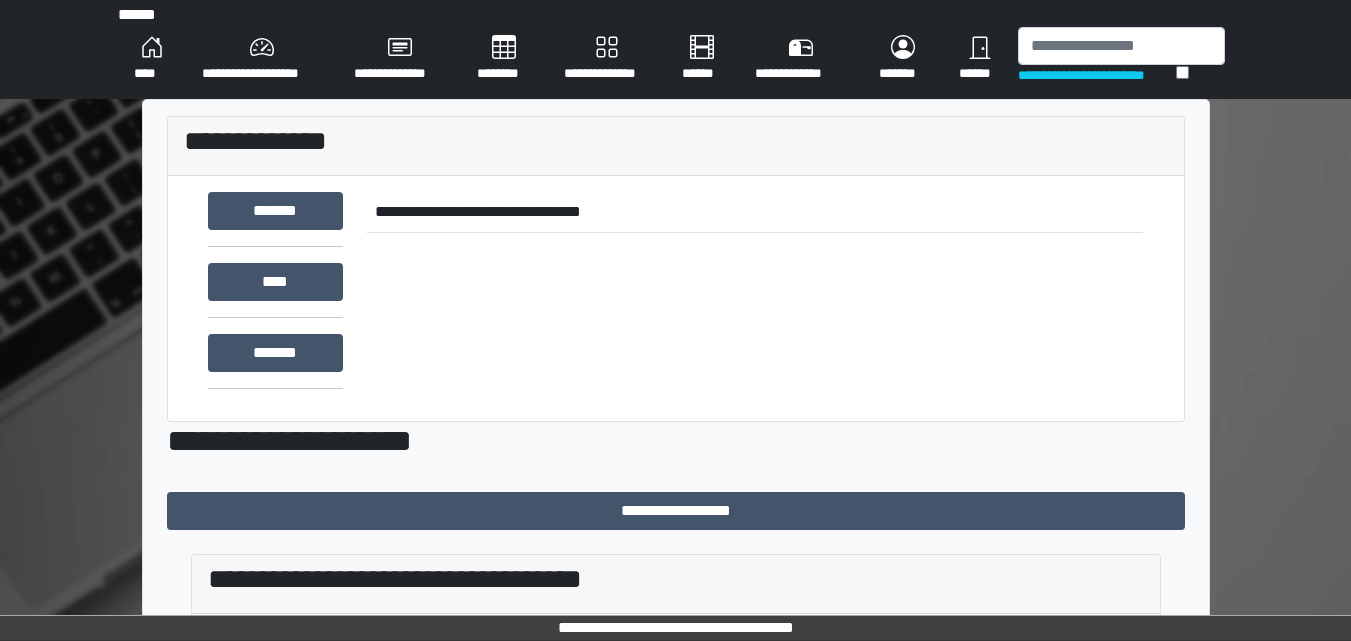 scroll, scrollTop: 0, scrollLeft: 0, axis: both 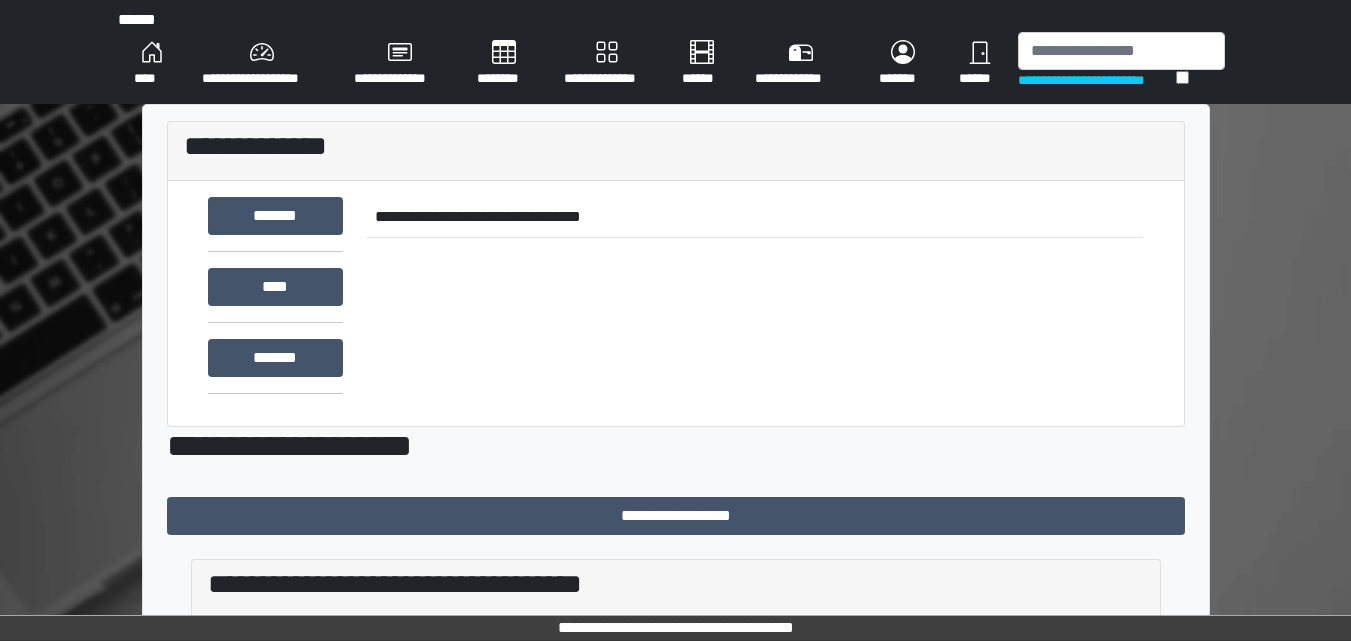click on "****" at bounding box center [152, 64] 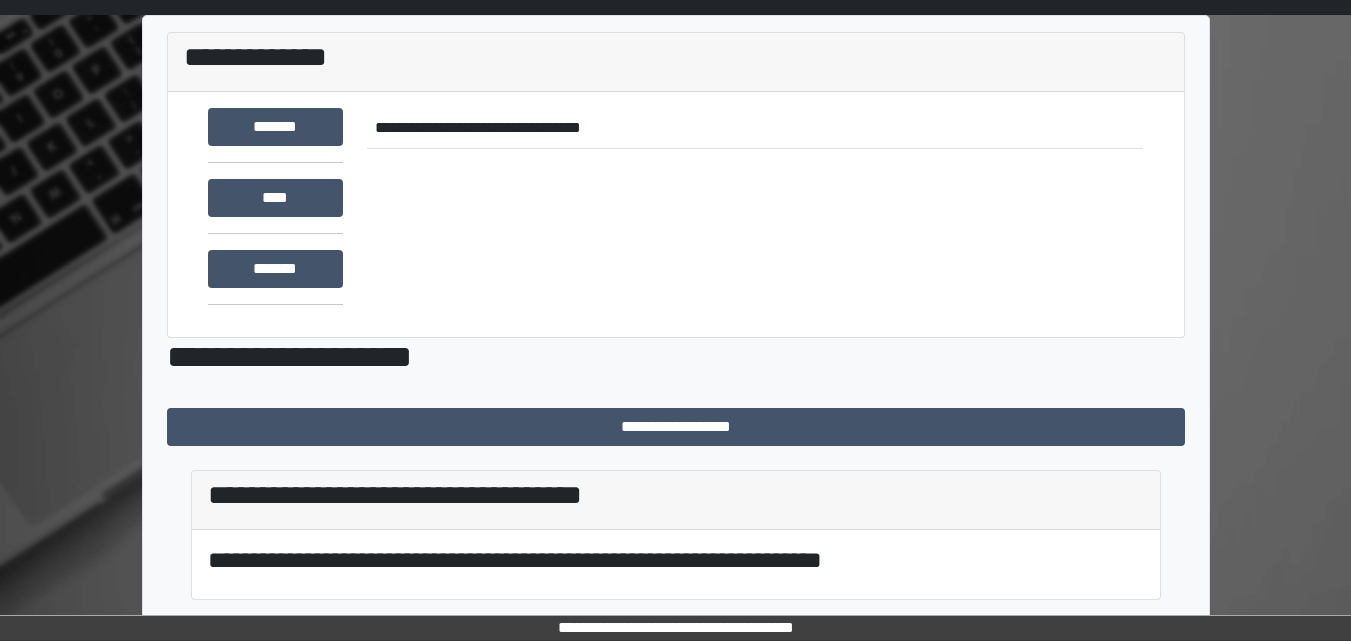 scroll, scrollTop: 0, scrollLeft: 0, axis: both 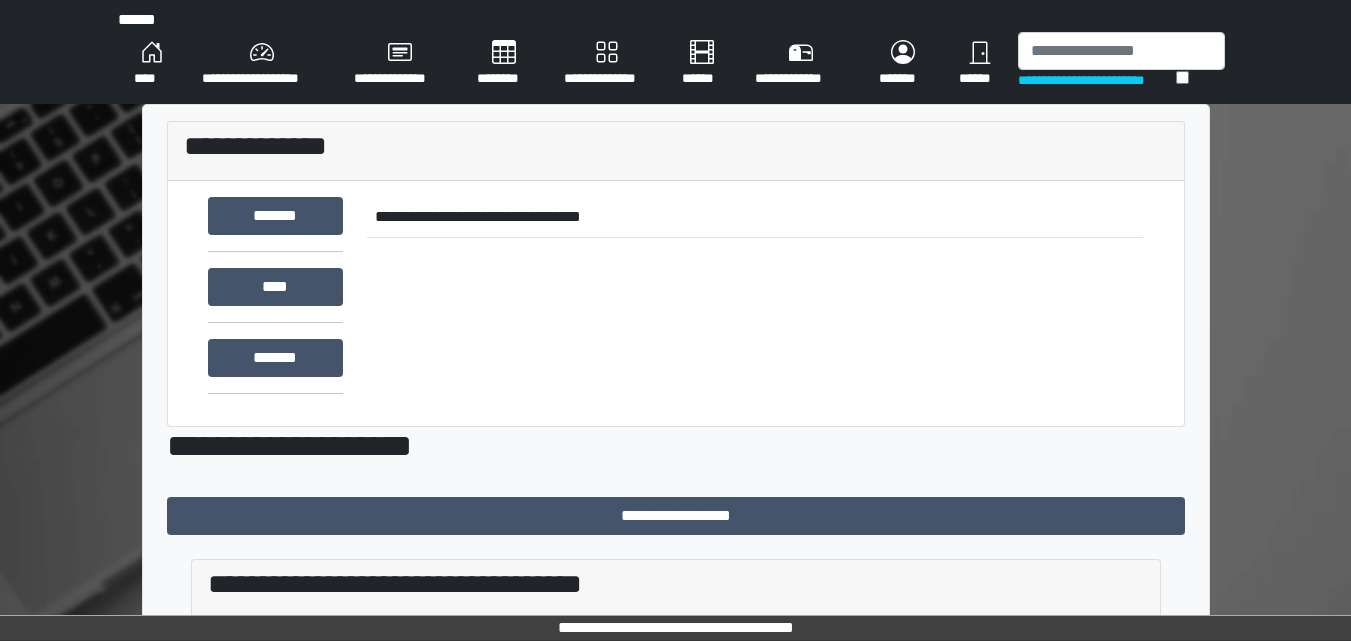click on "****" at bounding box center (152, 64) 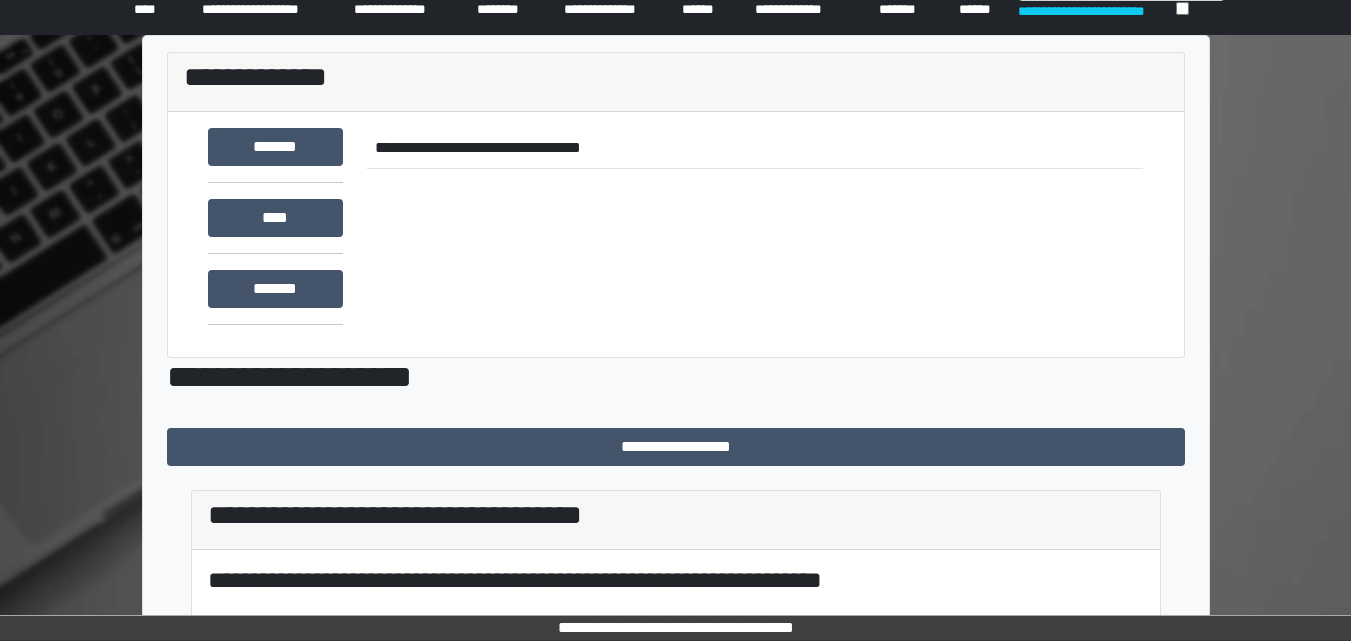 scroll, scrollTop: 89, scrollLeft: 0, axis: vertical 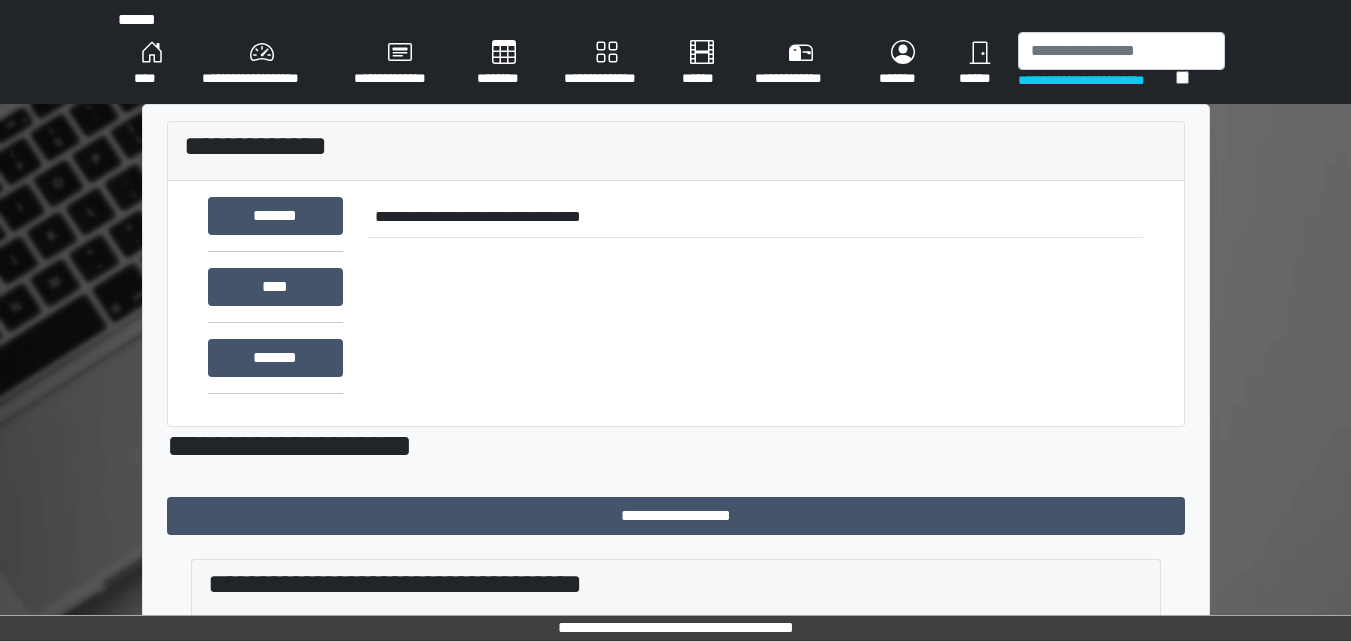 click on "****" at bounding box center (152, 64) 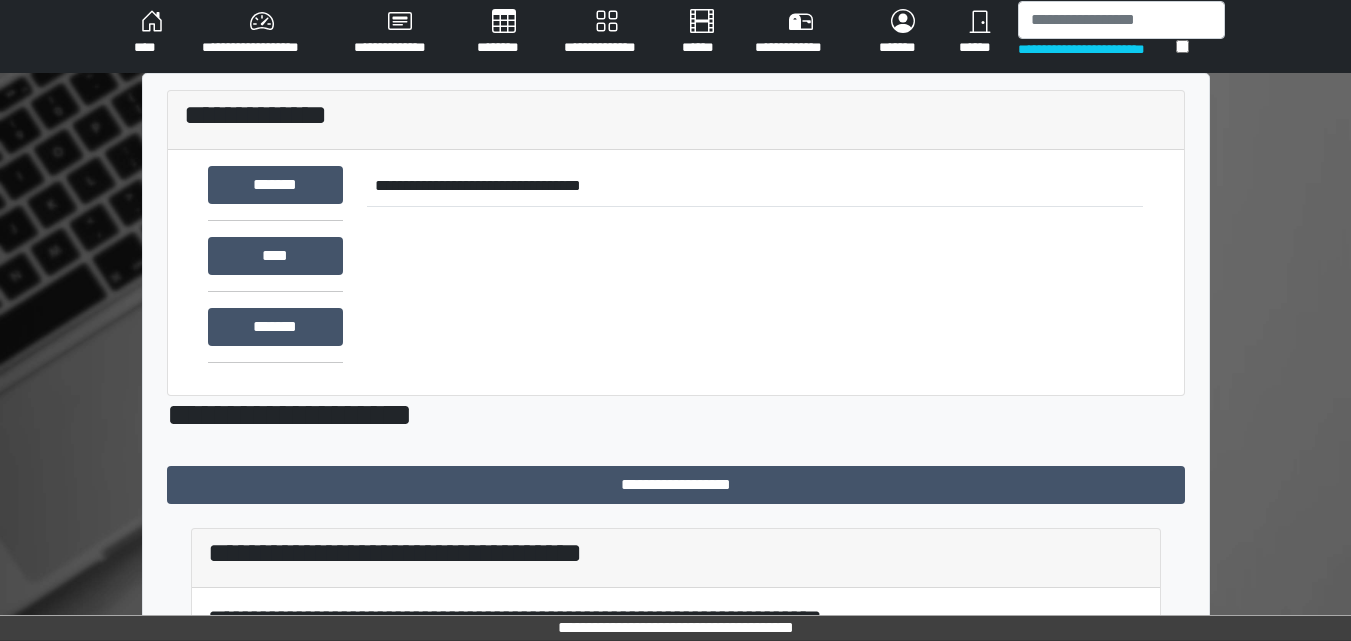 scroll, scrollTop: 0, scrollLeft: 0, axis: both 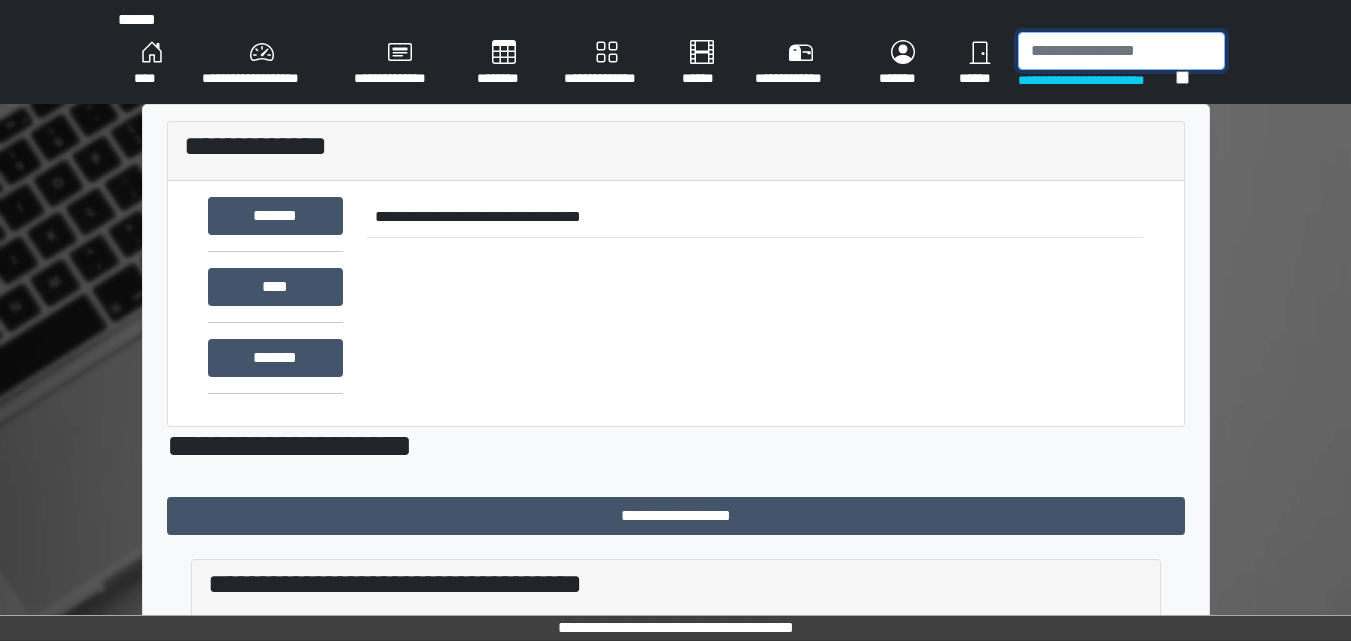 click at bounding box center [1121, 51] 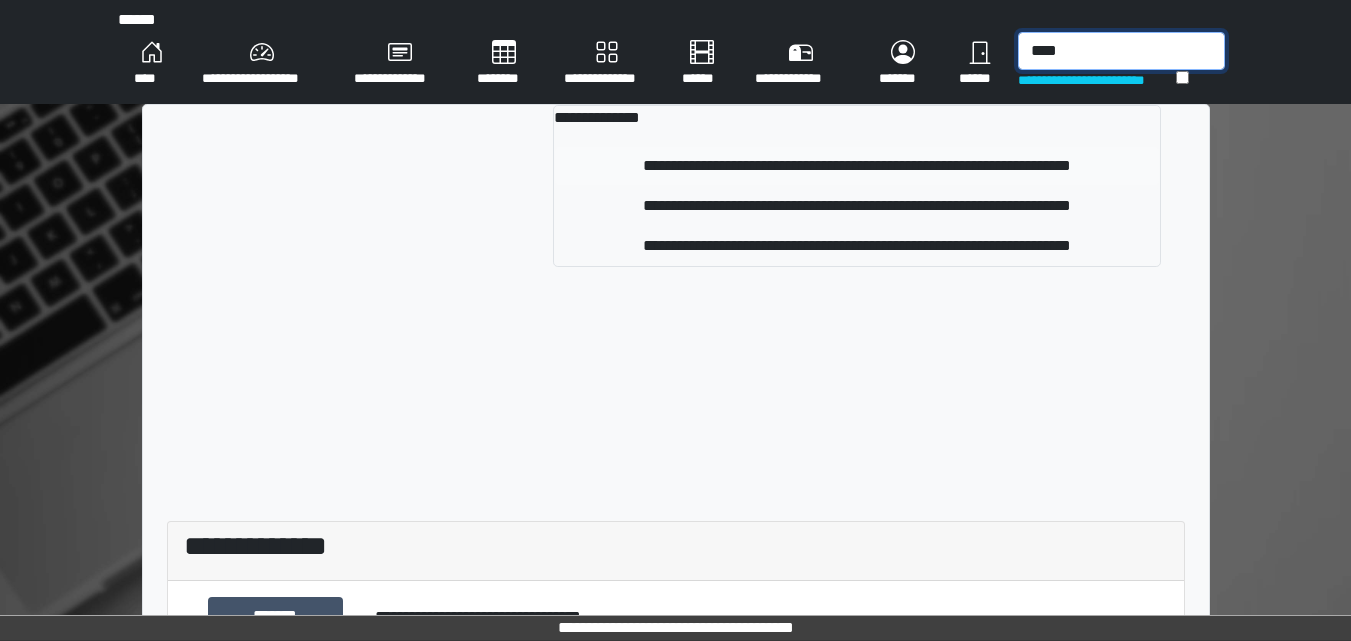type on "****" 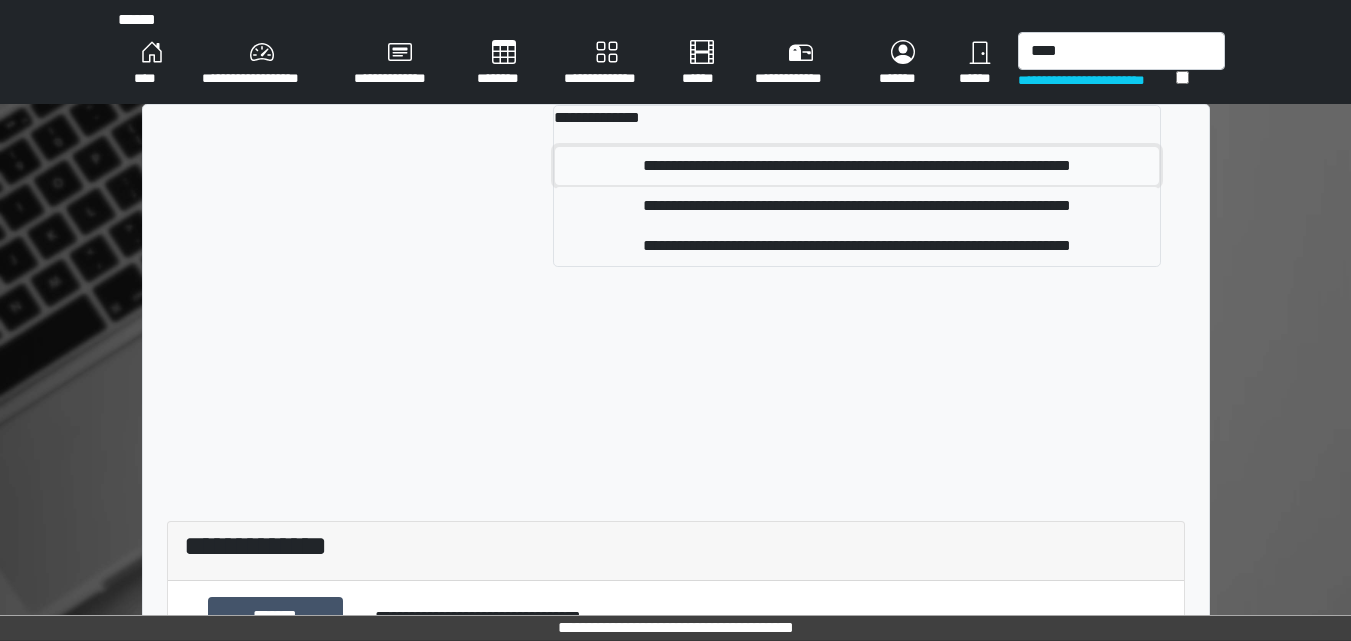 click on "**********" at bounding box center [857, 166] 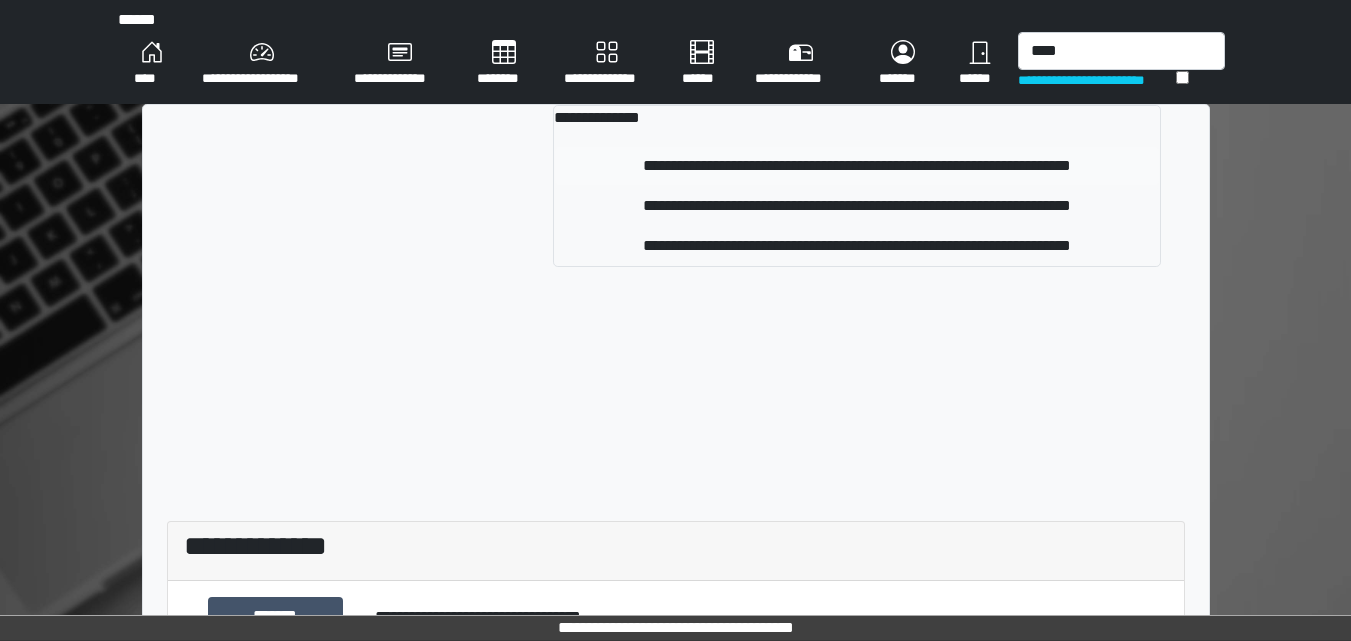 type 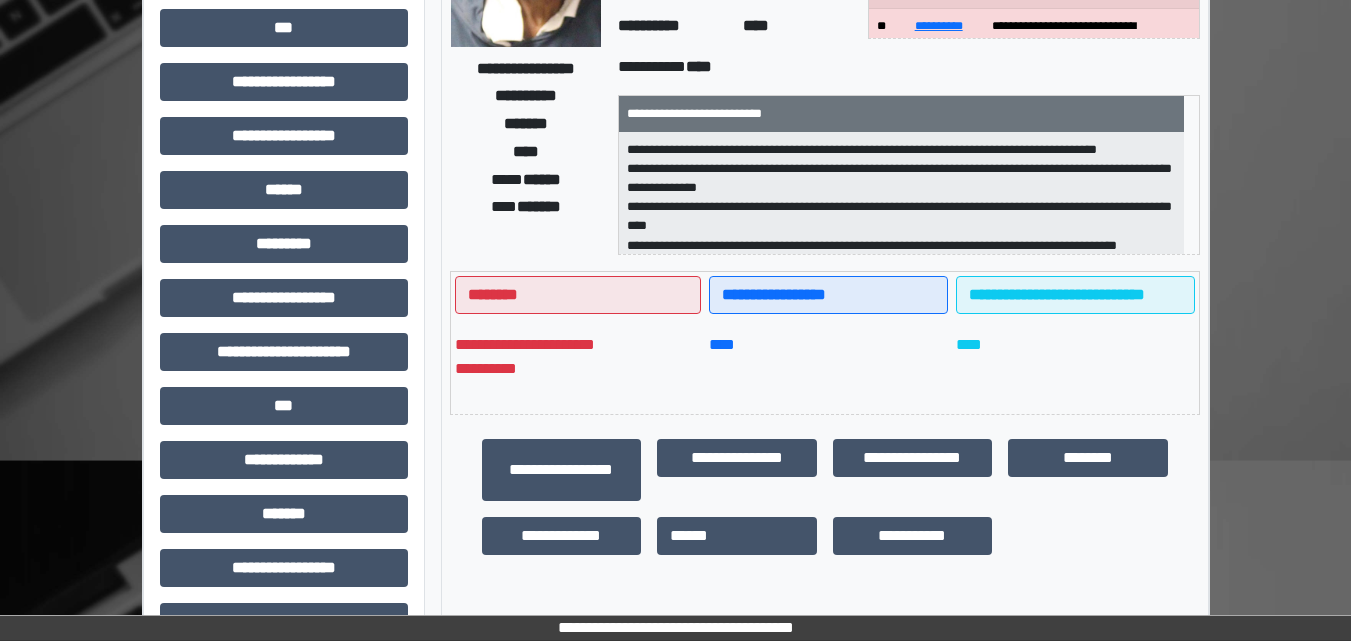 scroll, scrollTop: 300, scrollLeft: 0, axis: vertical 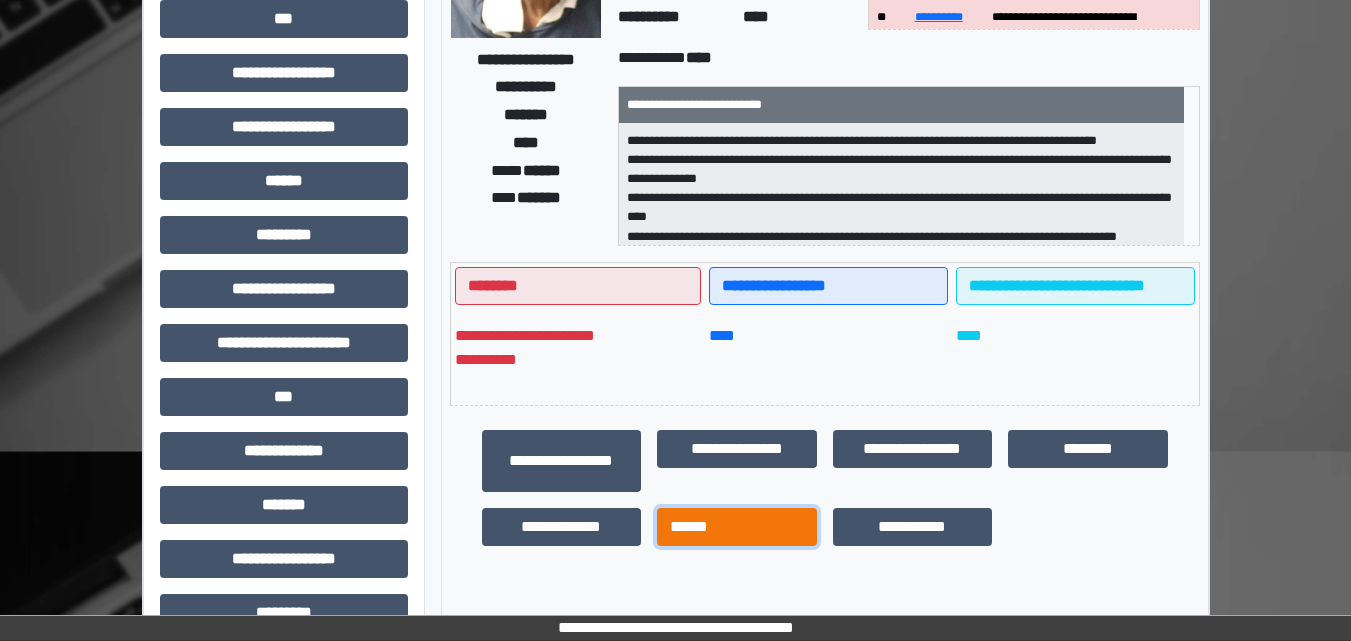 click on "******" at bounding box center (737, 527) 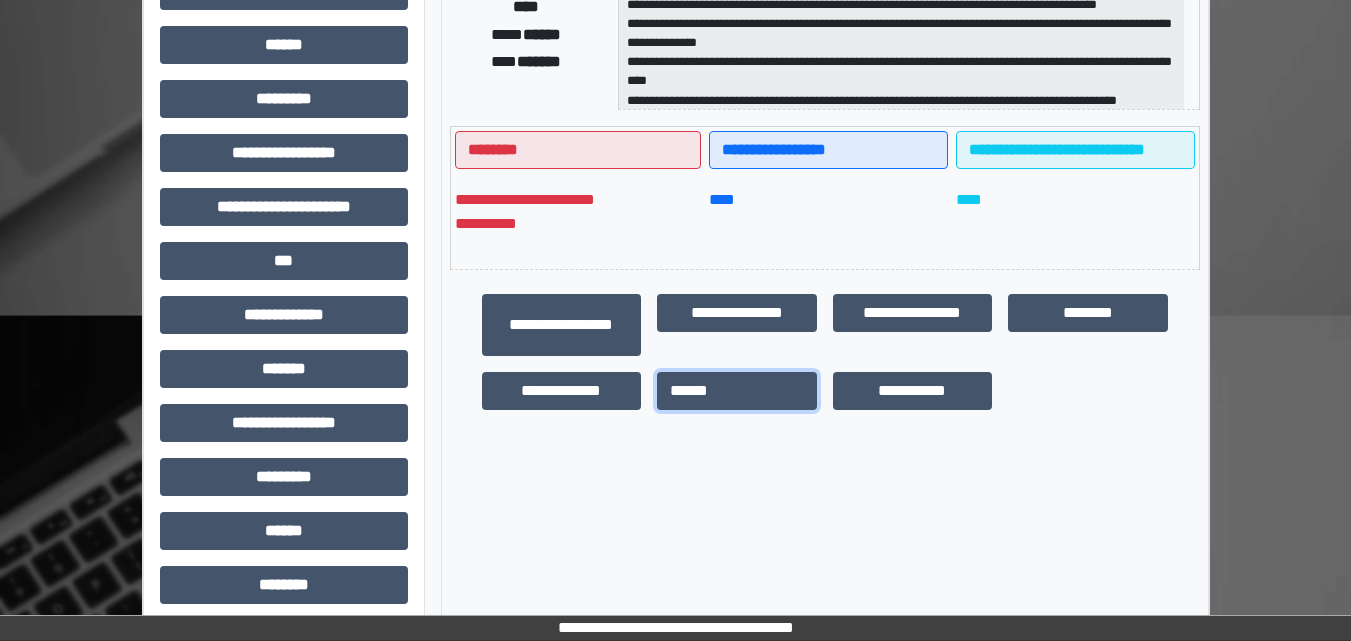 scroll, scrollTop: 557, scrollLeft: 0, axis: vertical 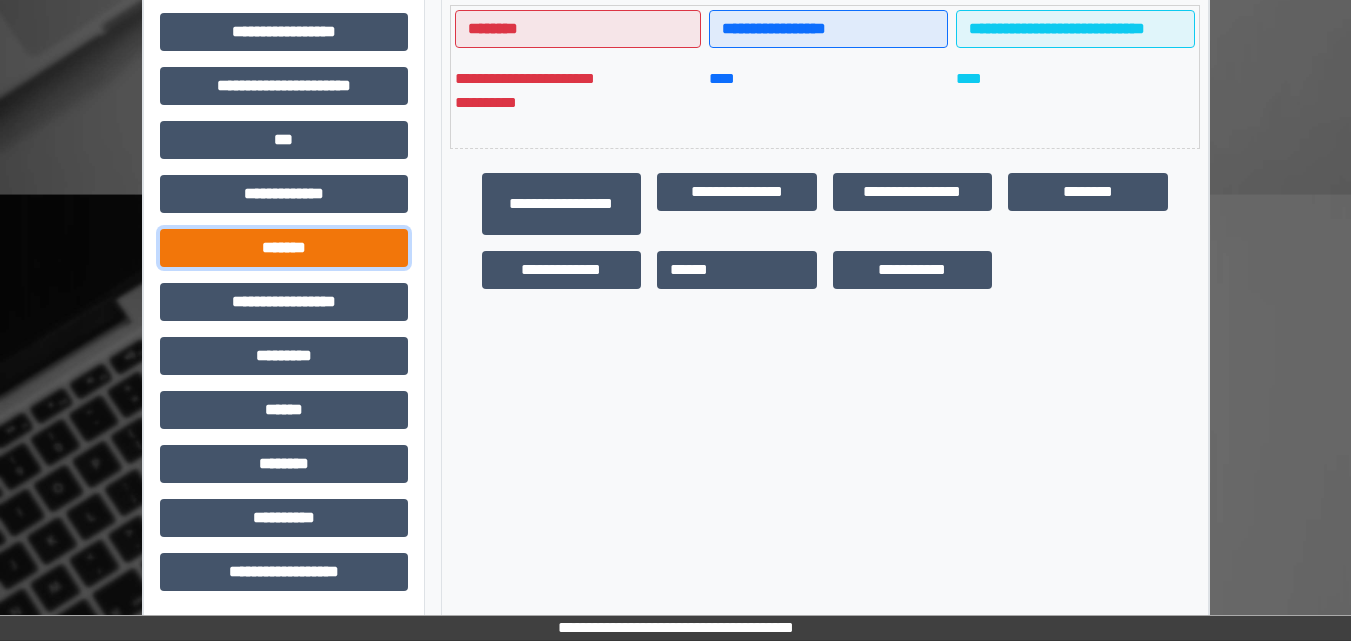 click on "*******" at bounding box center (284, 248) 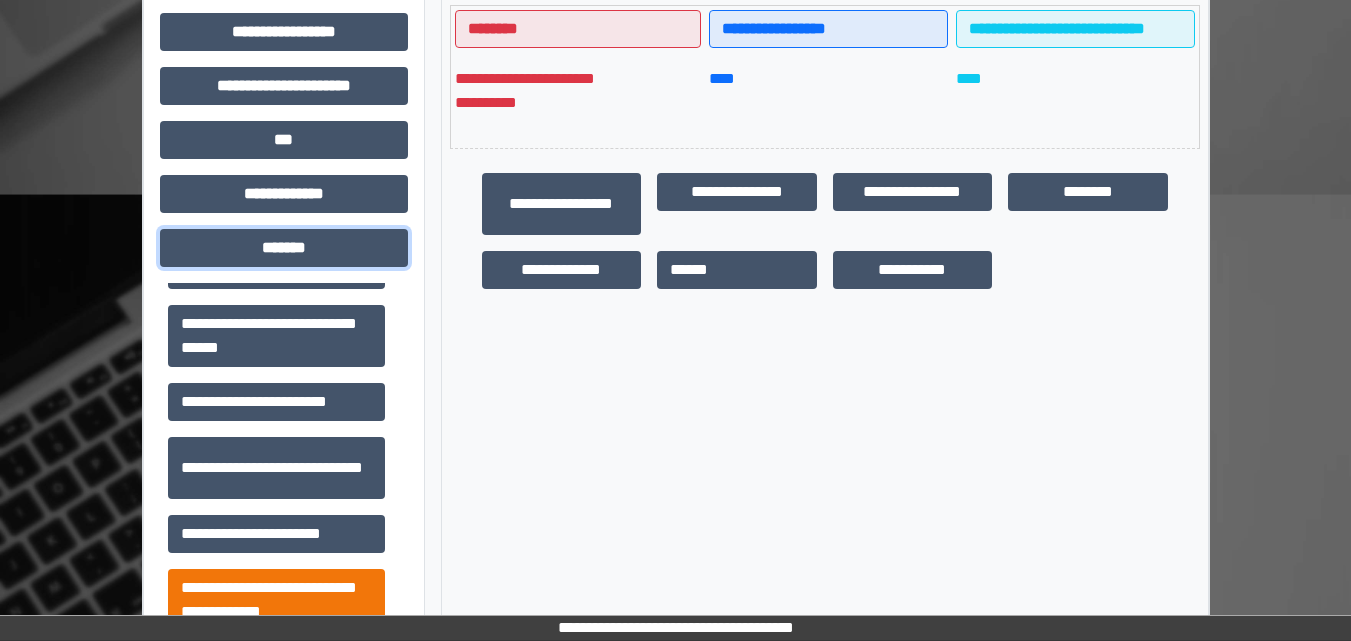 scroll, scrollTop: 922, scrollLeft: 0, axis: vertical 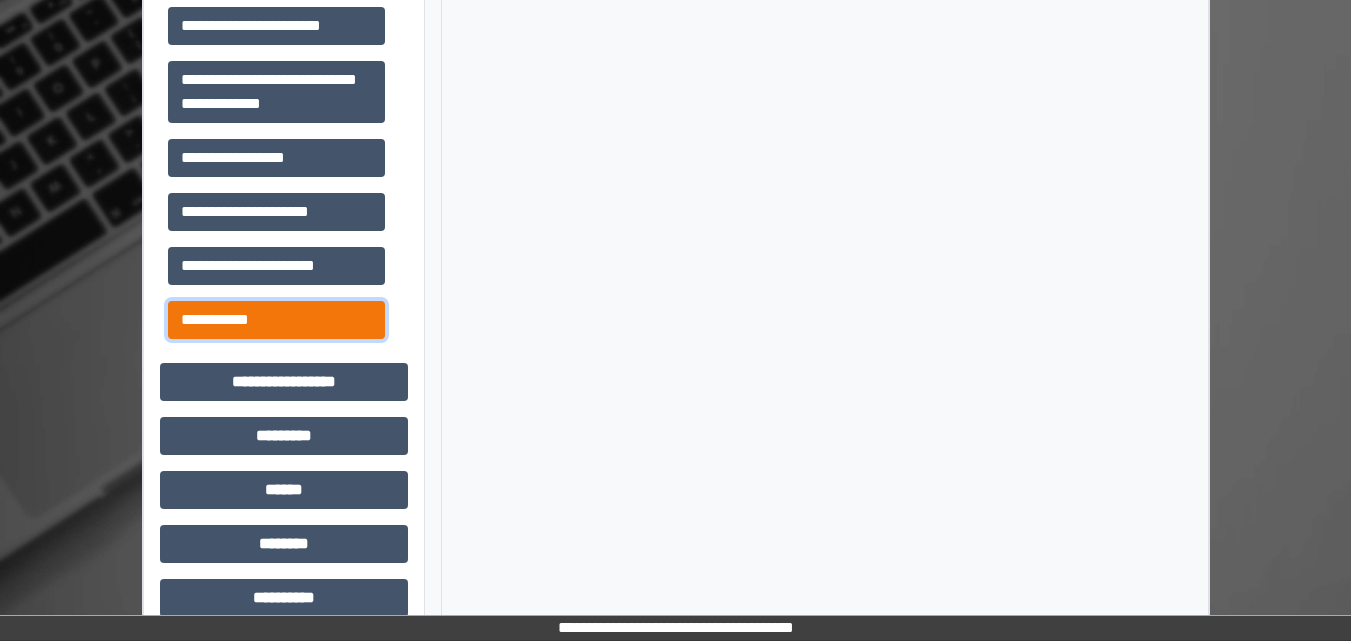 click on "**********" at bounding box center (276, 320) 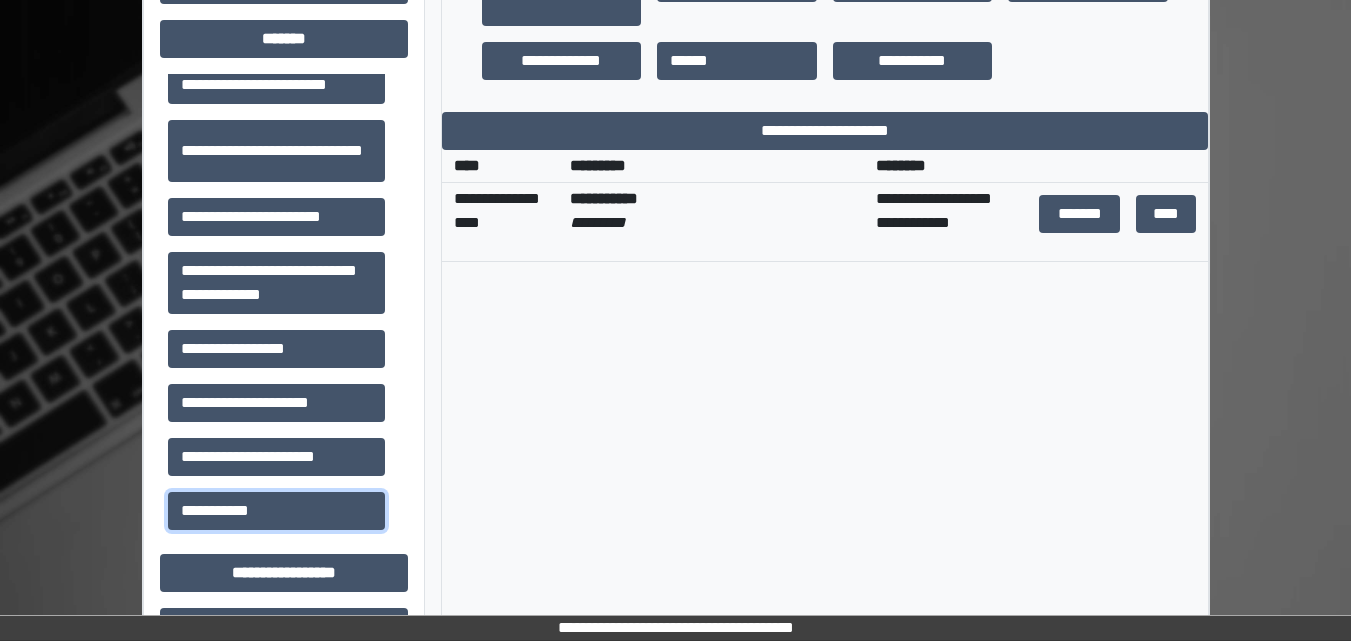 scroll, scrollTop: 757, scrollLeft: 0, axis: vertical 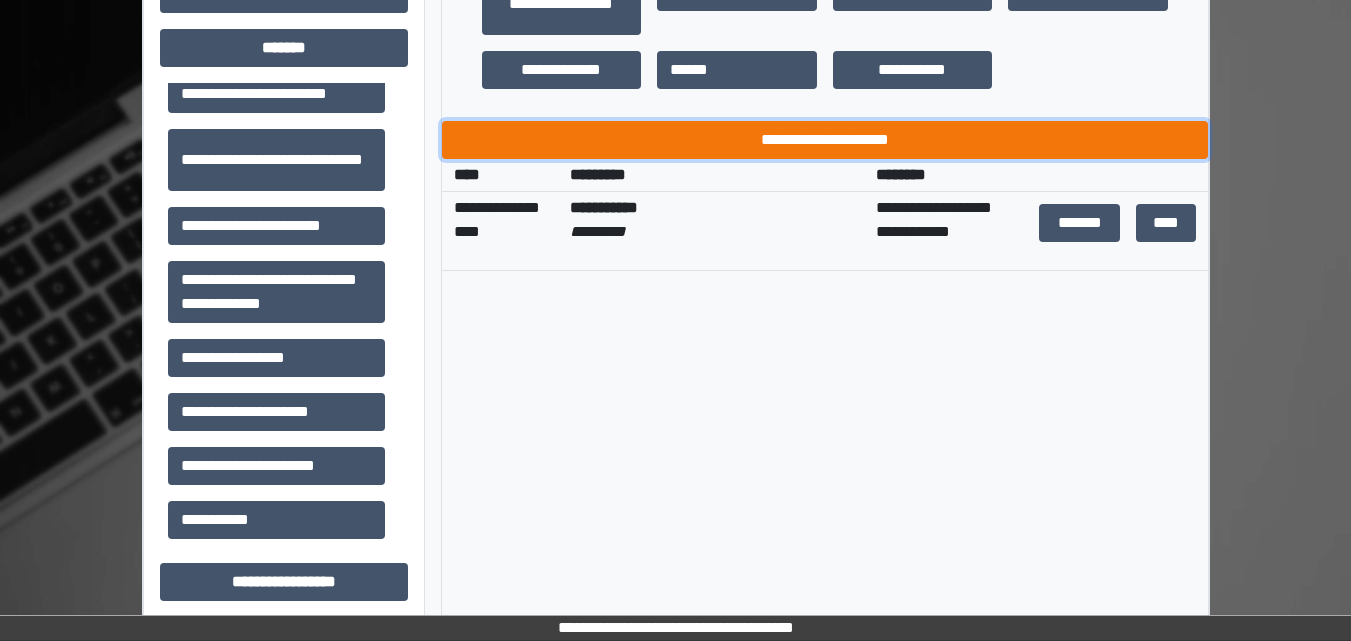 click on "**********" at bounding box center (825, 140) 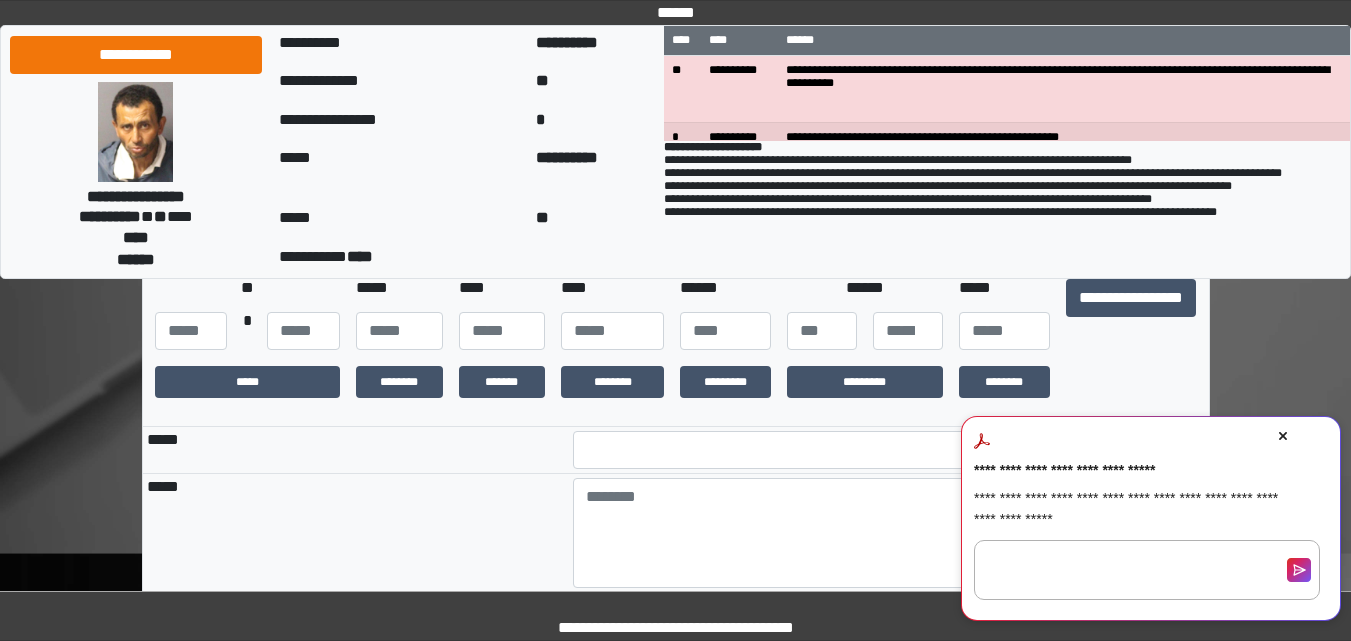 scroll, scrollTop: 200, scrollLeft: 0, axis: vertical 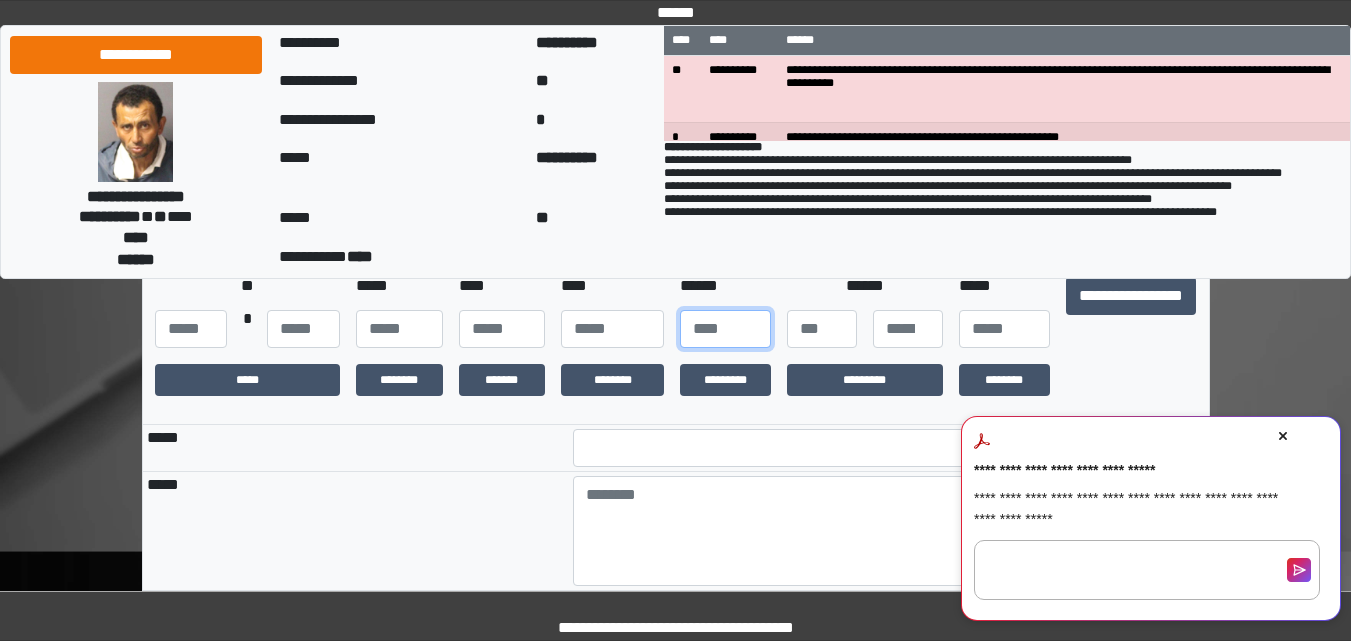 click at bounding box center (725, 329) 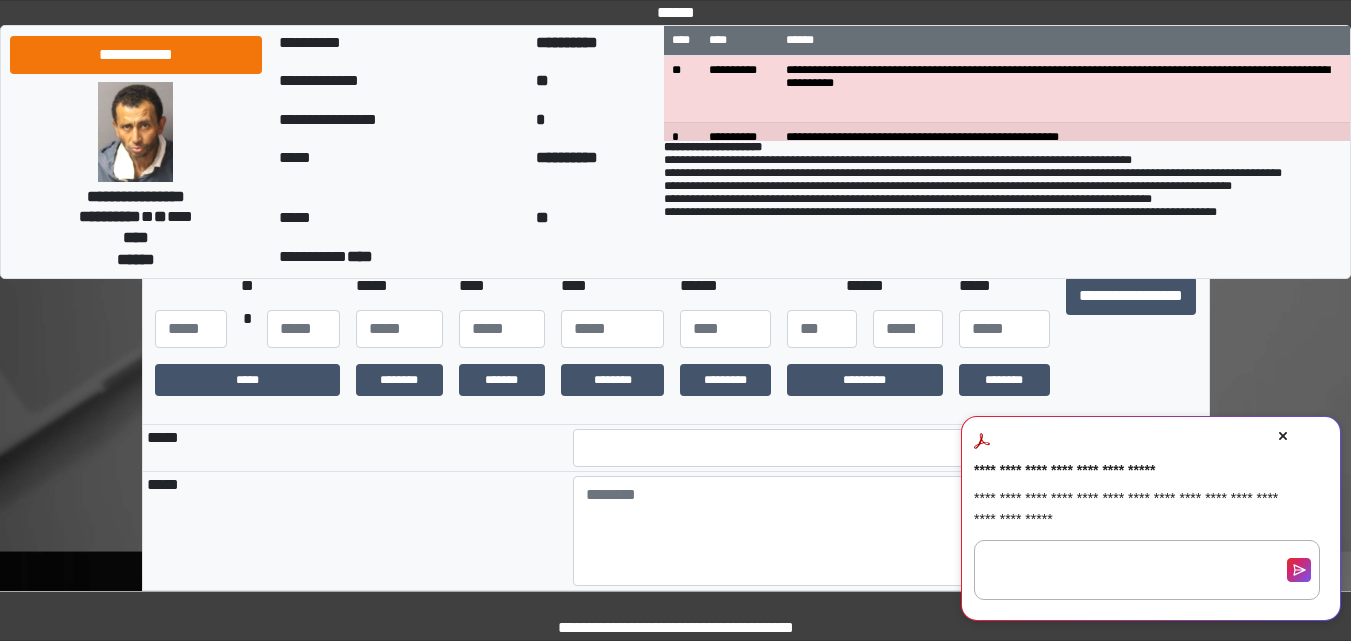 click 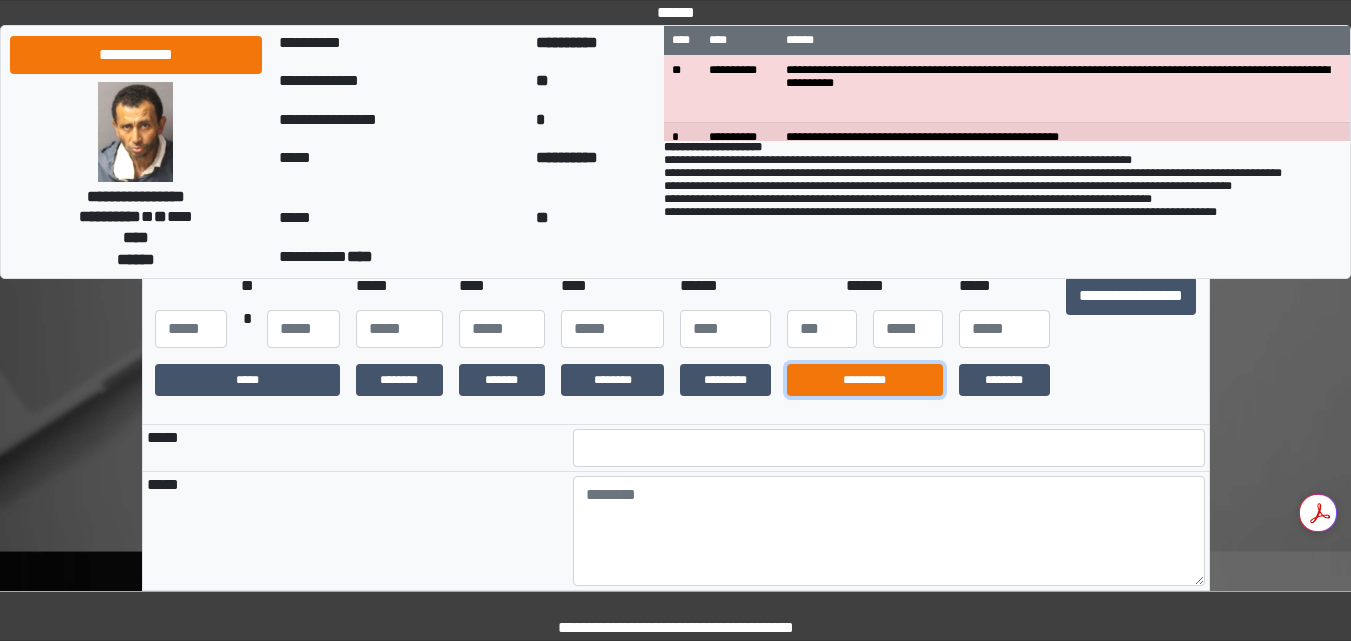 click on "*********" at bounding box center [865, 380] 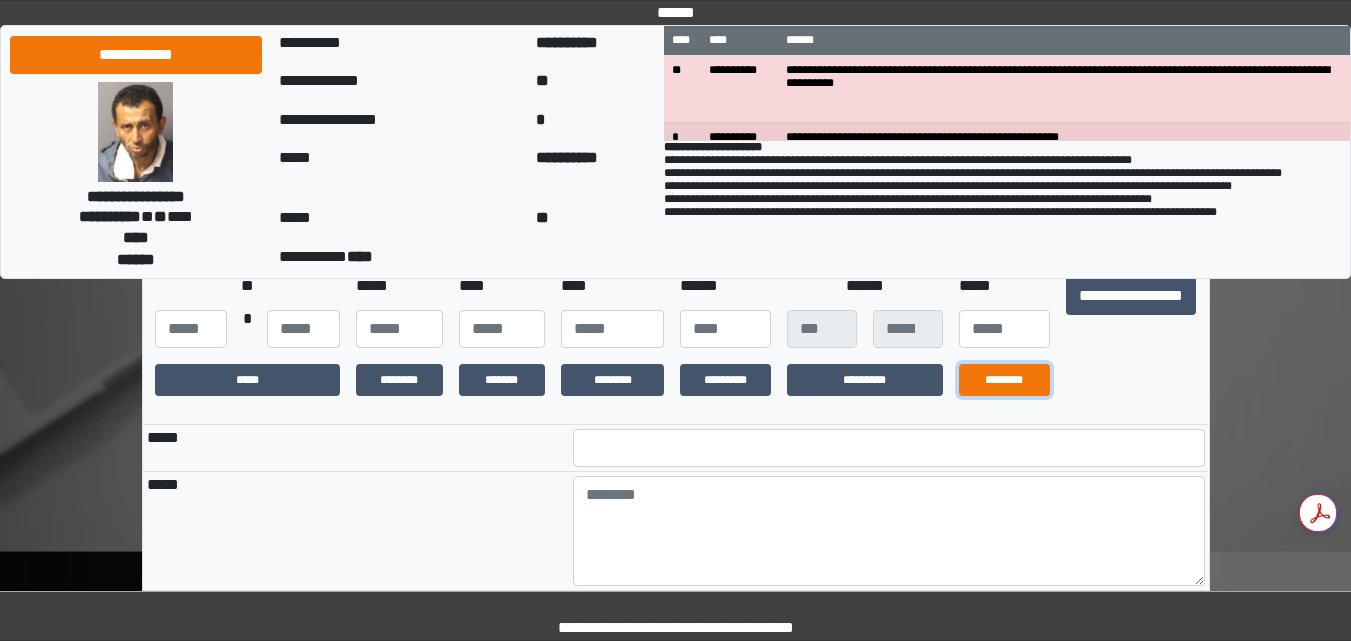 click on "********" at bounding box center [1004, 380] 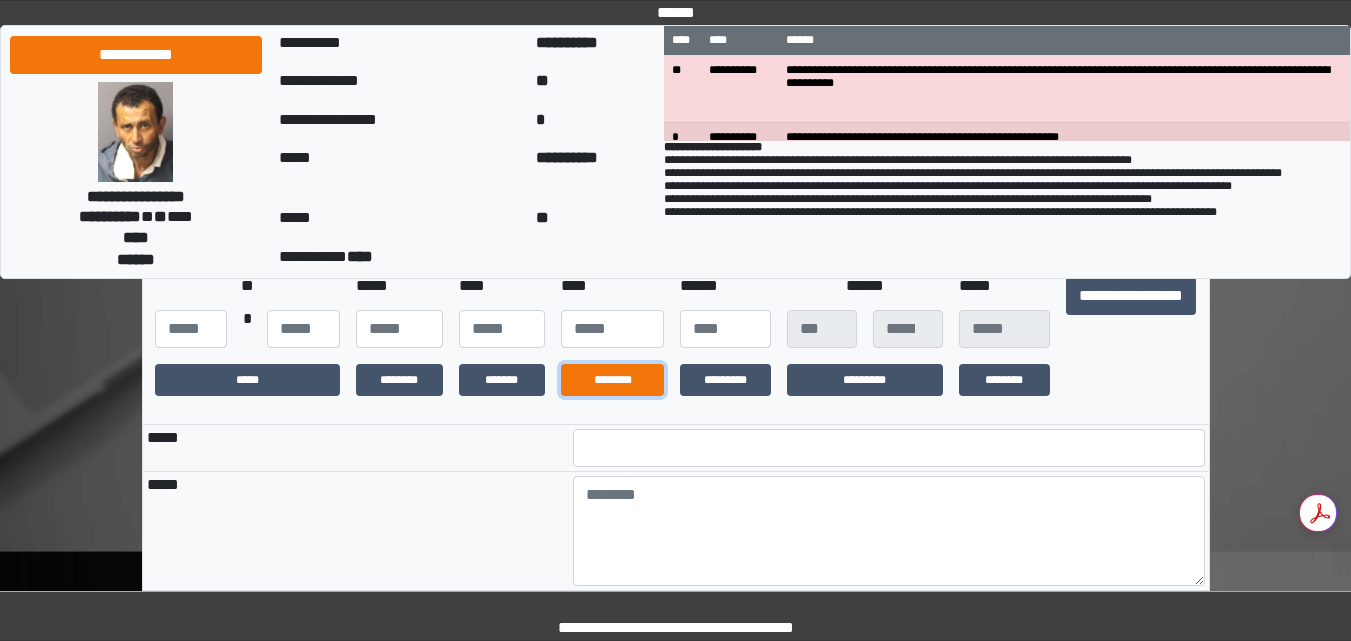 click on "********" at bounding box center (612, 380) 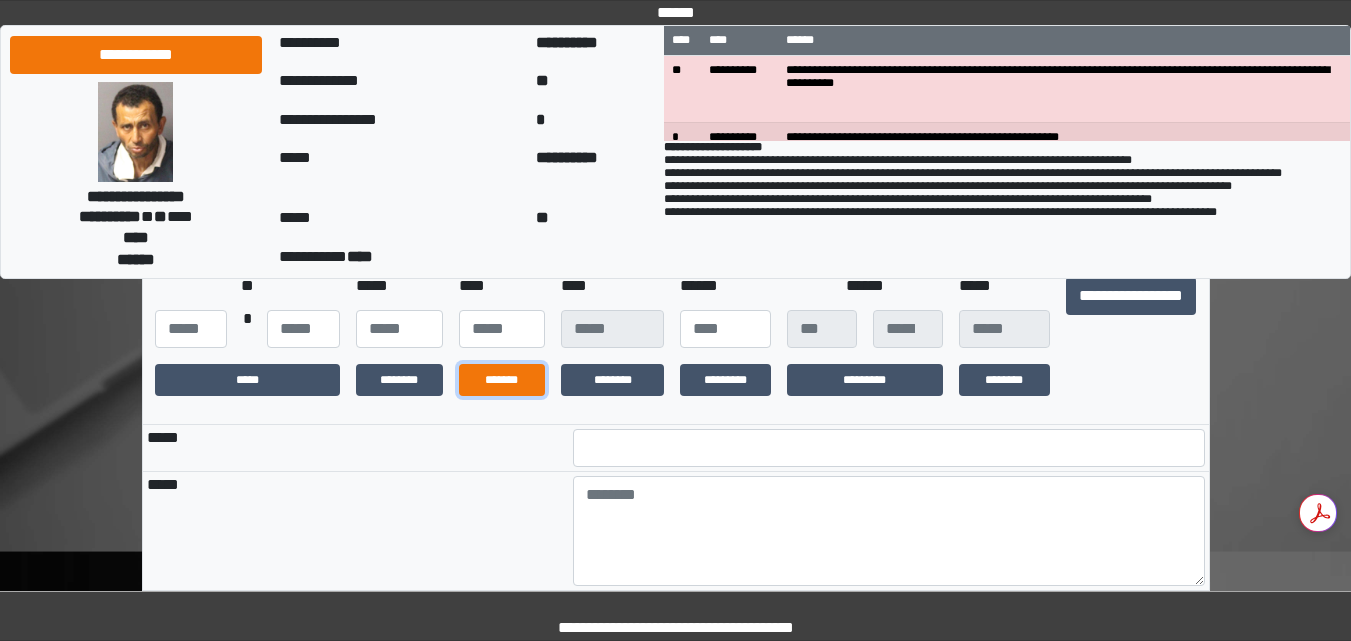 click on "*******" at bounding box center (502, 380) 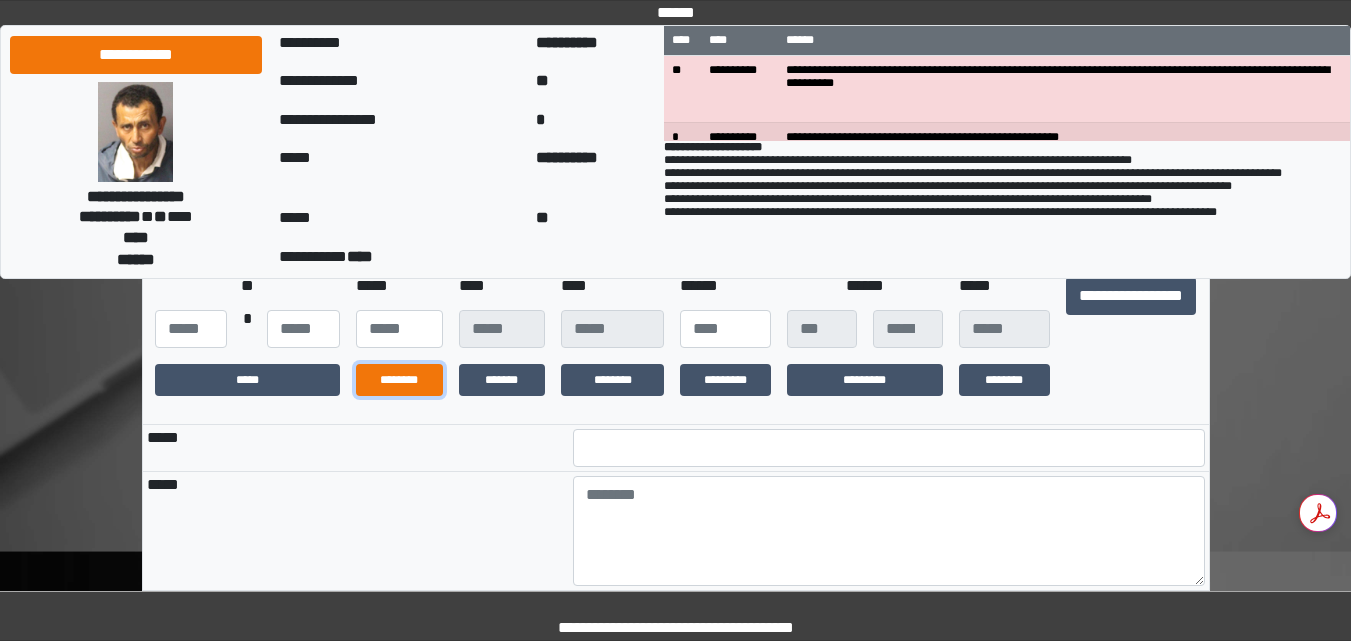 drag, startPoint x: 410, startPoint y: 391, endPoint x: 368, endPoint y: 393, distance: 42.047592 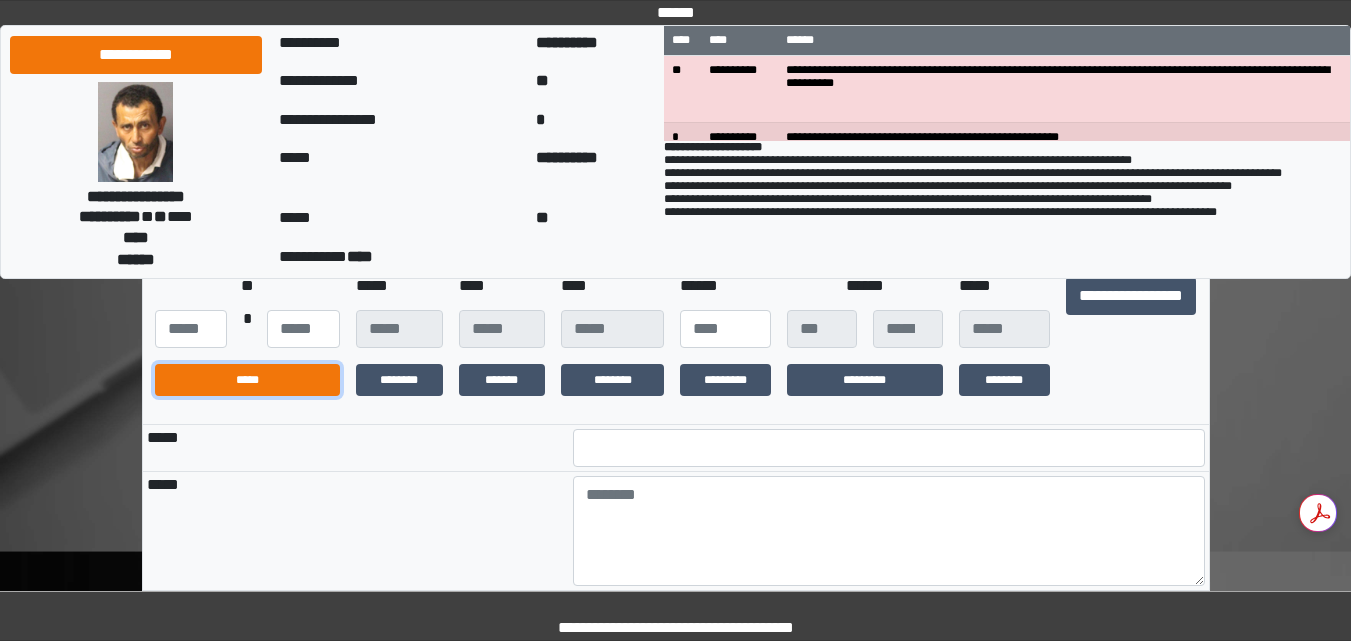 click on "*****" at bounding box center [247, 380] 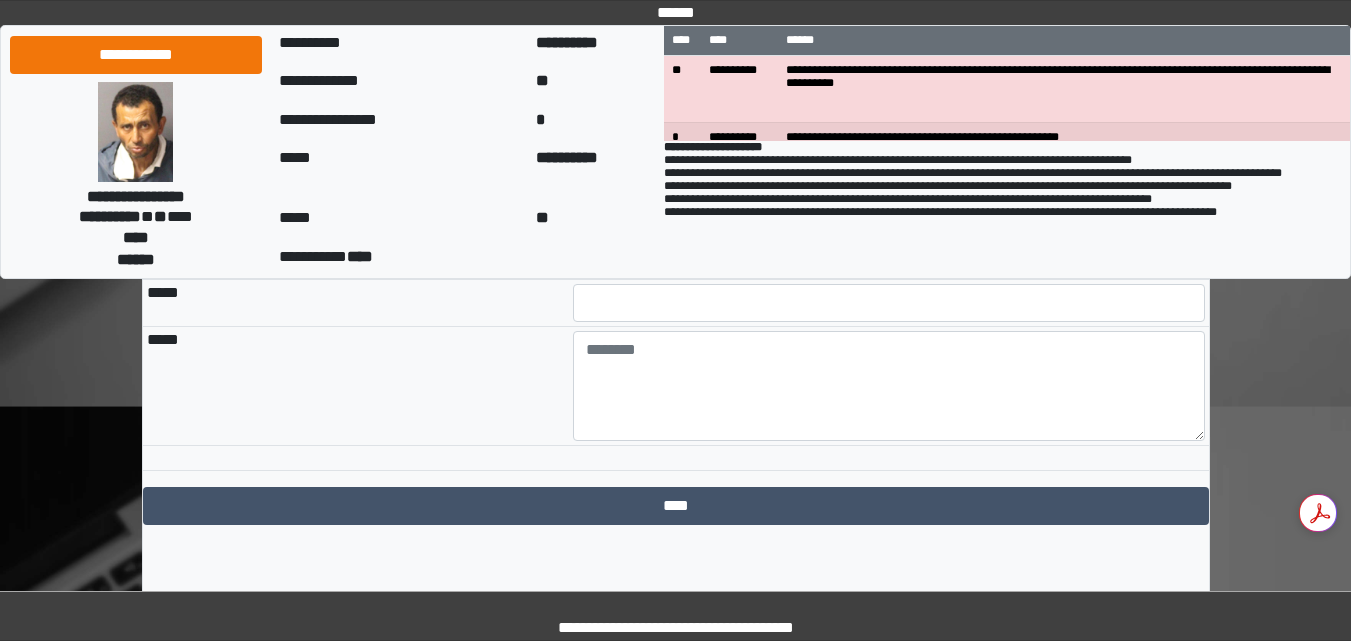 scroll, scrollTop: 366, scrollLeft: 0, axis: vertical 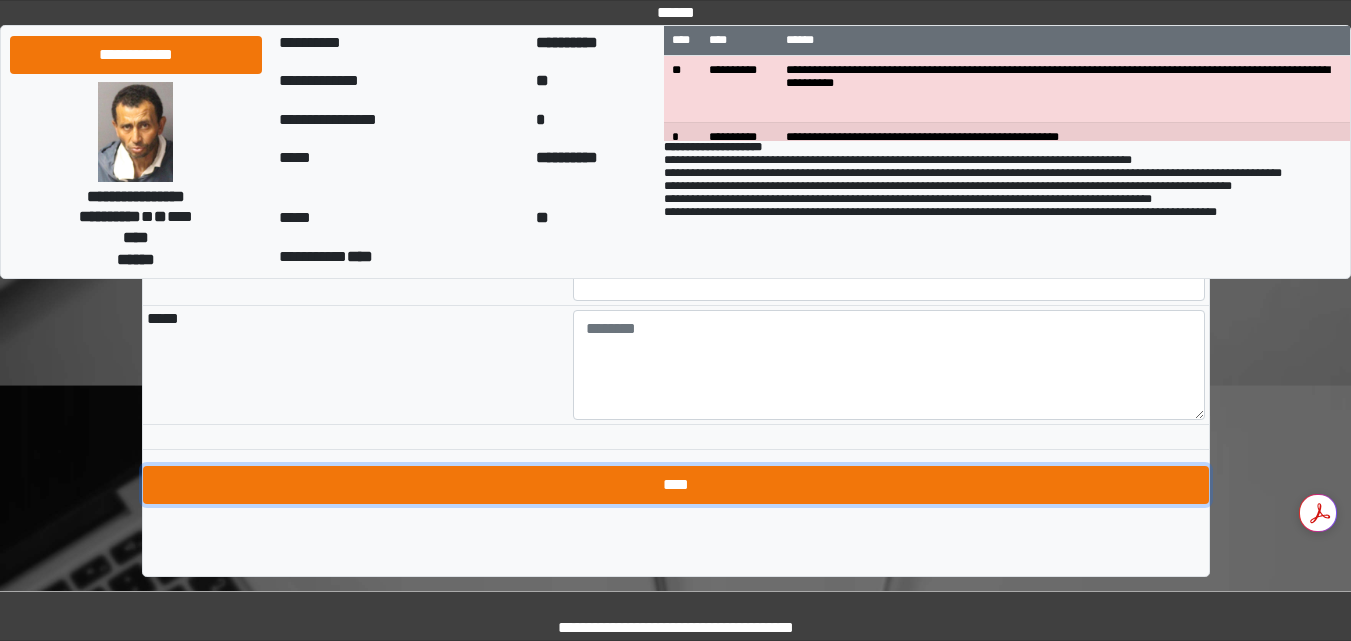 click on "****" at bounding box center [676, 485] 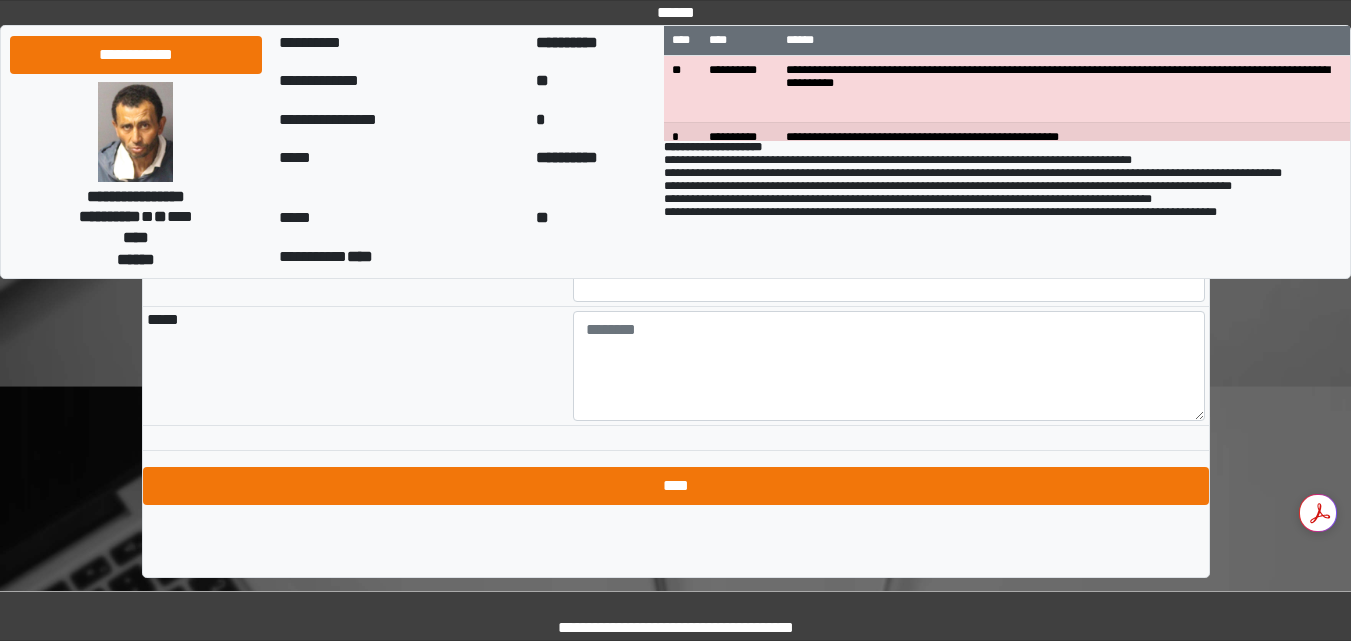 scroll, scrollTop: 366, scrollLeft: 0, axis: vertical 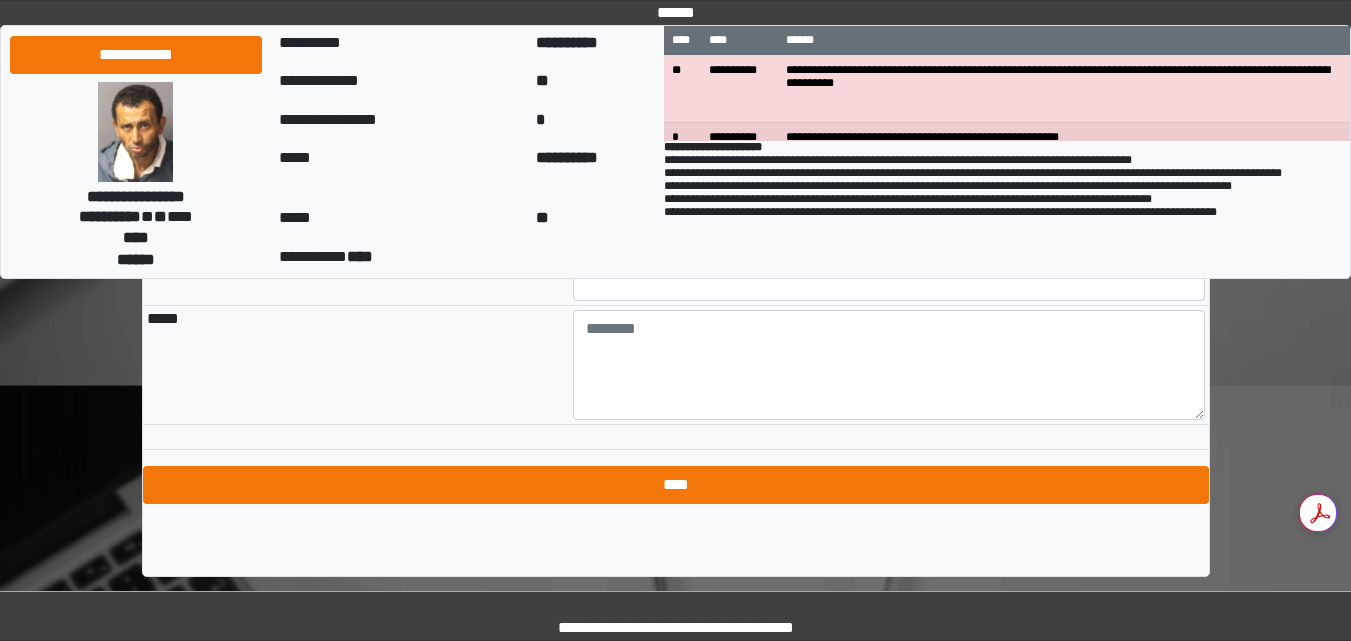type on "***" 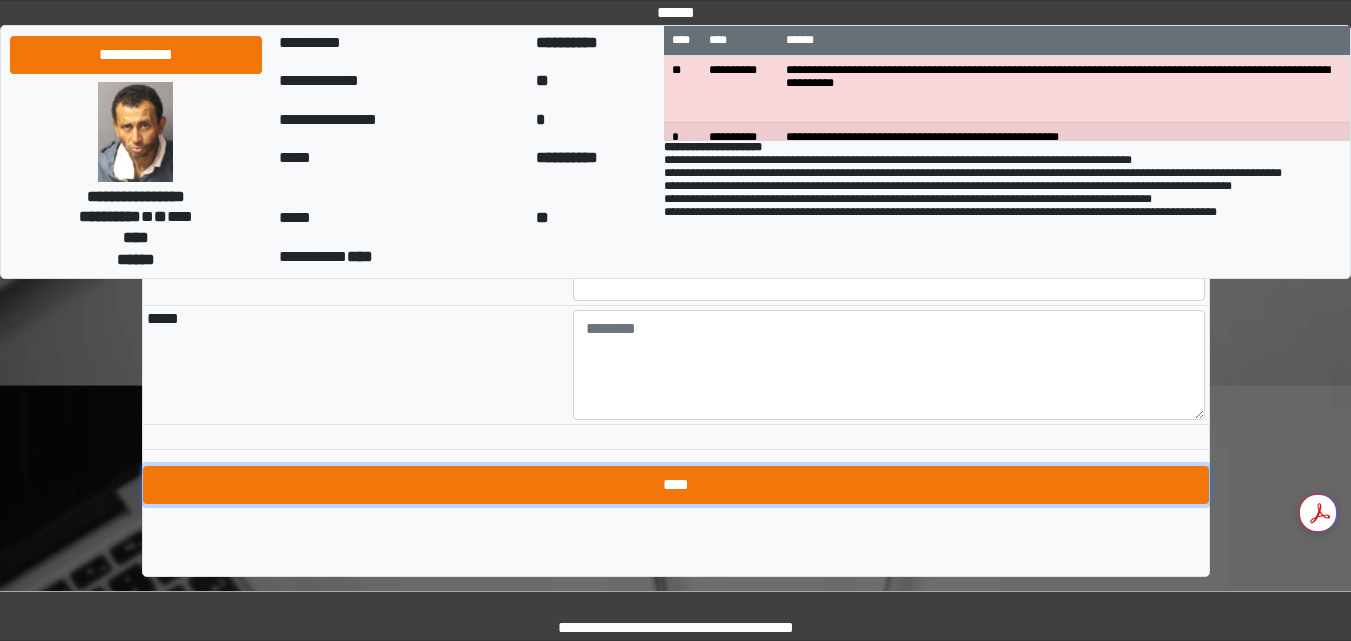 click on "****" at bounding box center (676, 485) 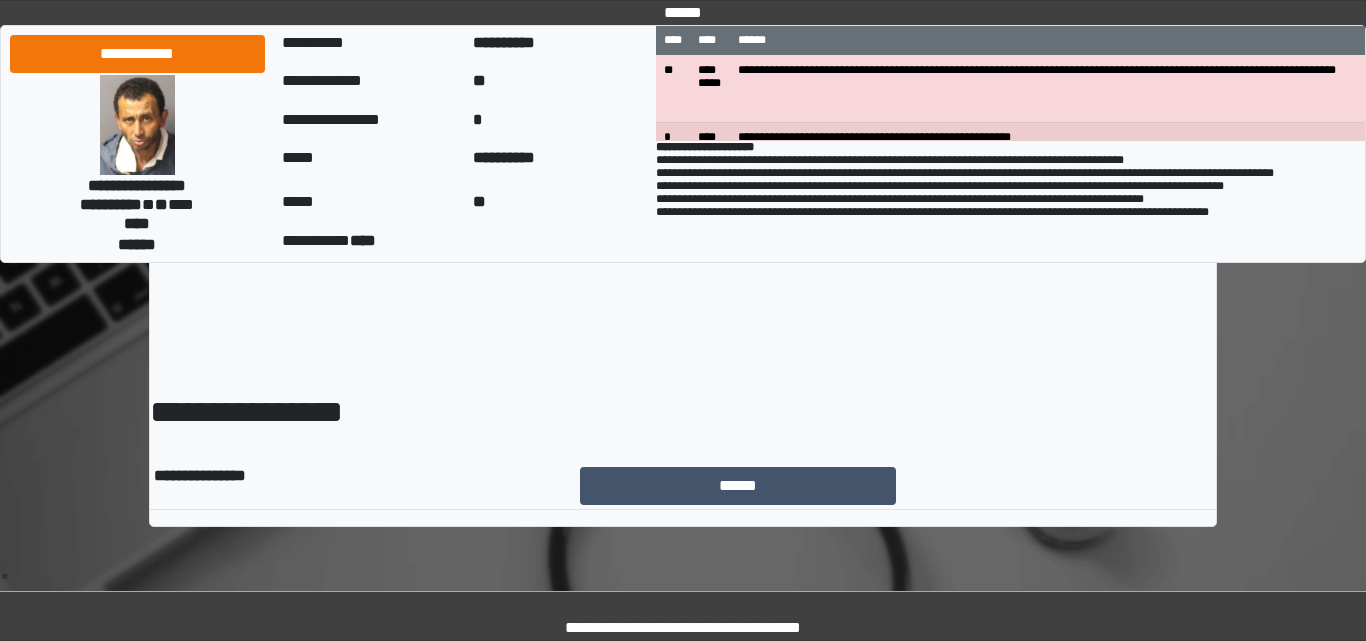 scroll, scrollTop: 0, scrollLeft: 0, axis: both 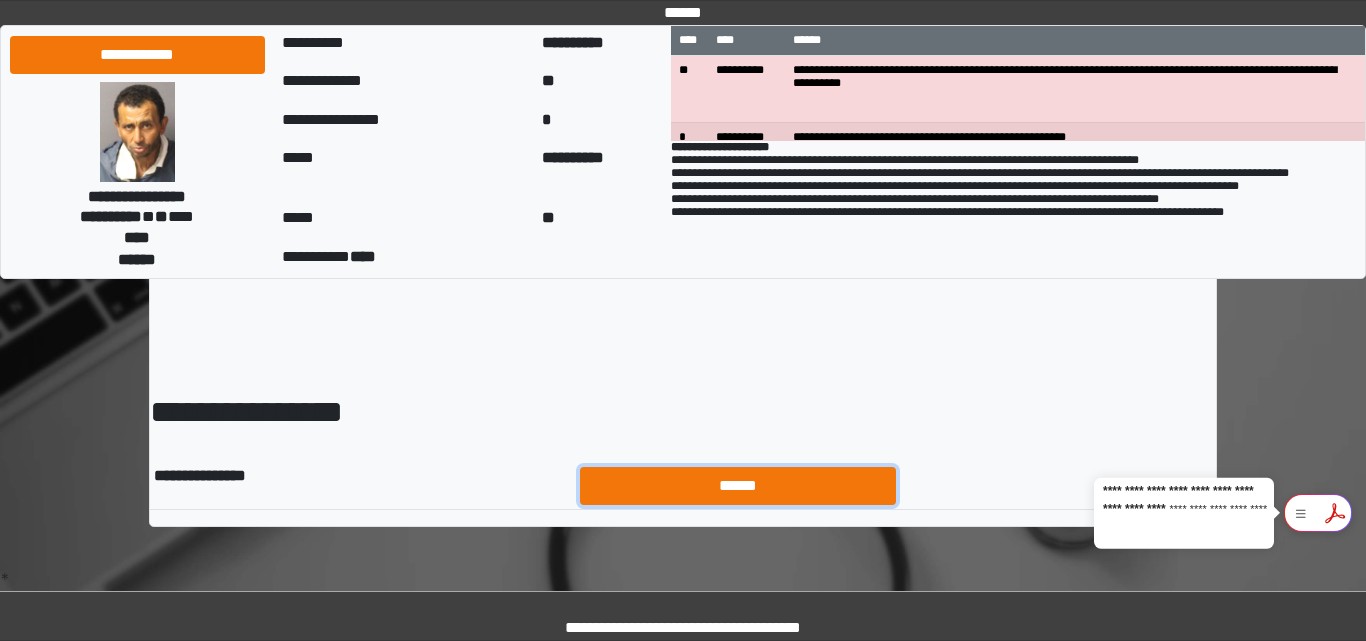 click on "******" at bounding box center (738, 486) 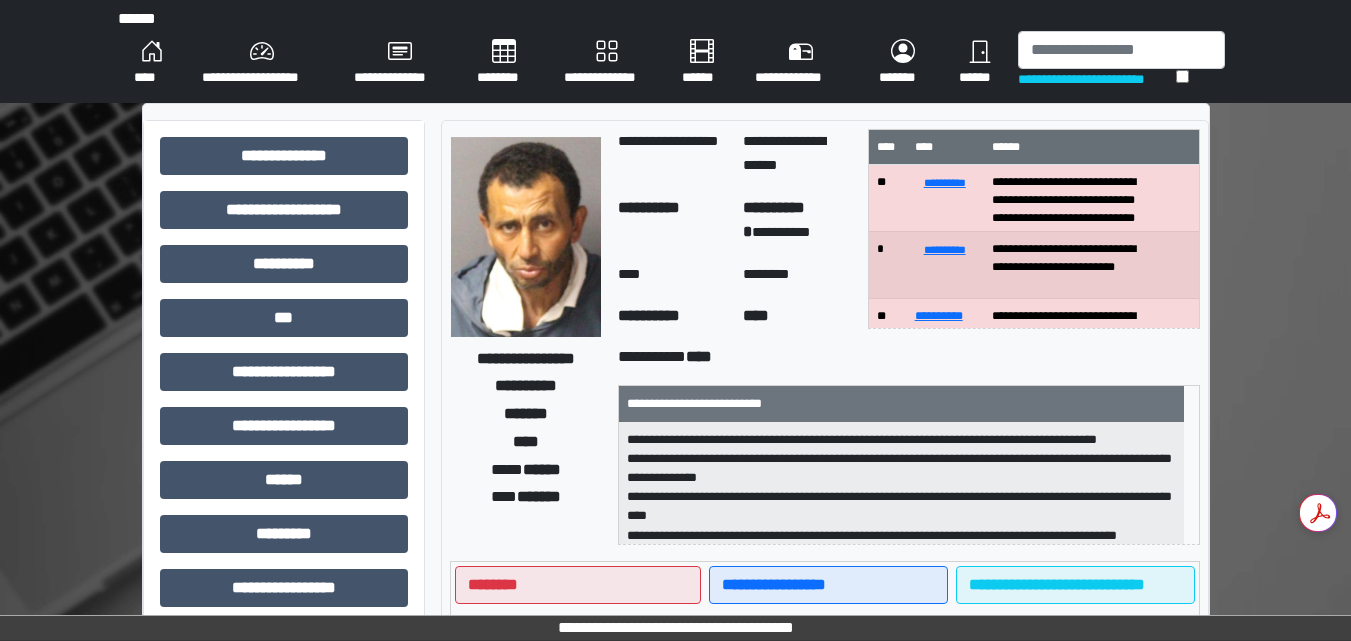 scroll, scrollTop: 557, scrollLeft: 0, axis: vertical 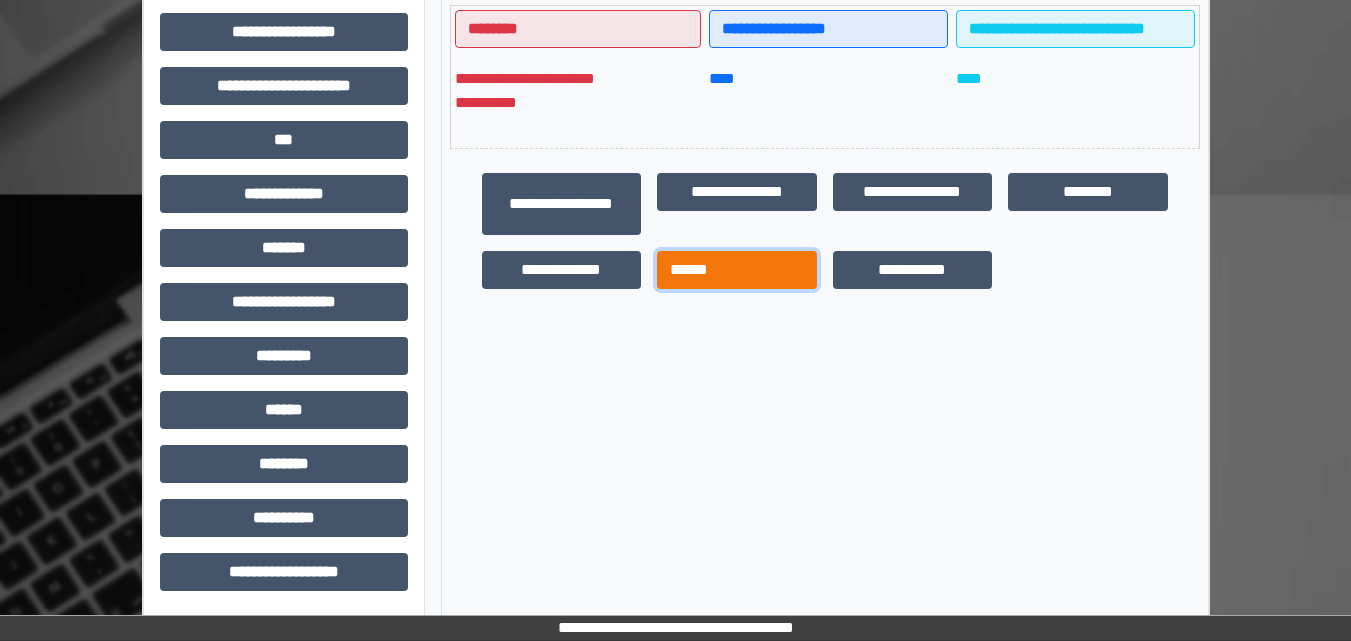 click on "******" at bounding box center (737, 270) 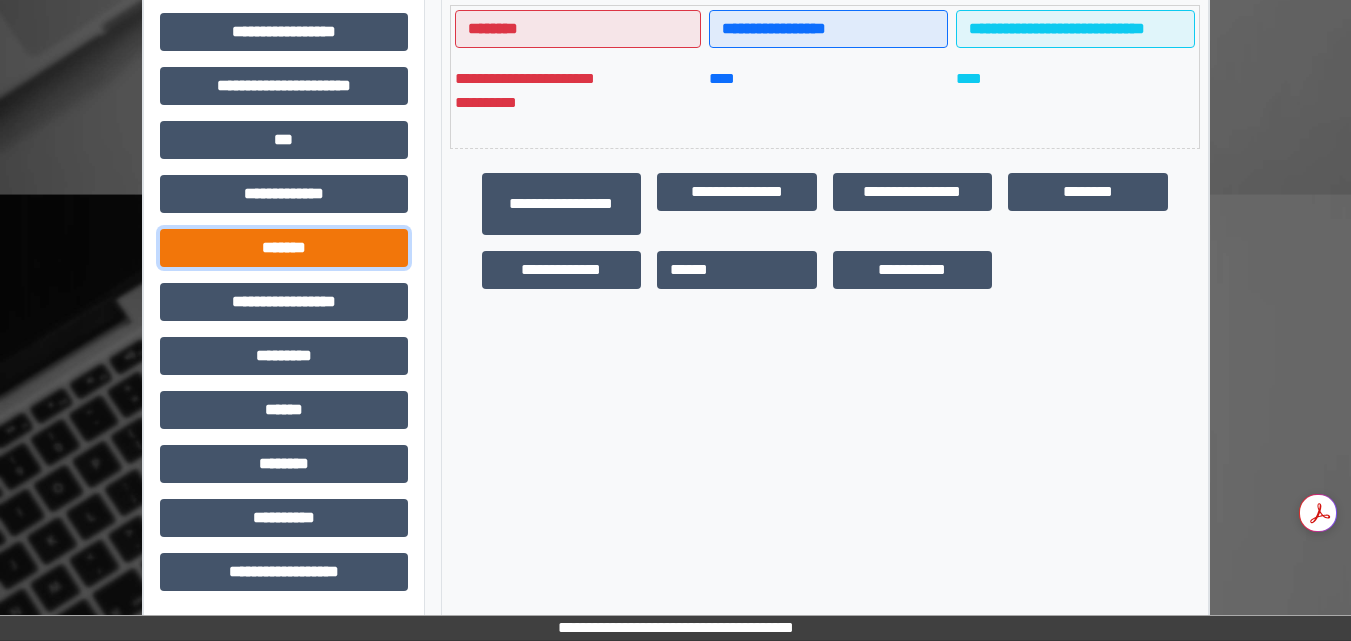 click on "*******" at bounding box center [284, 248] 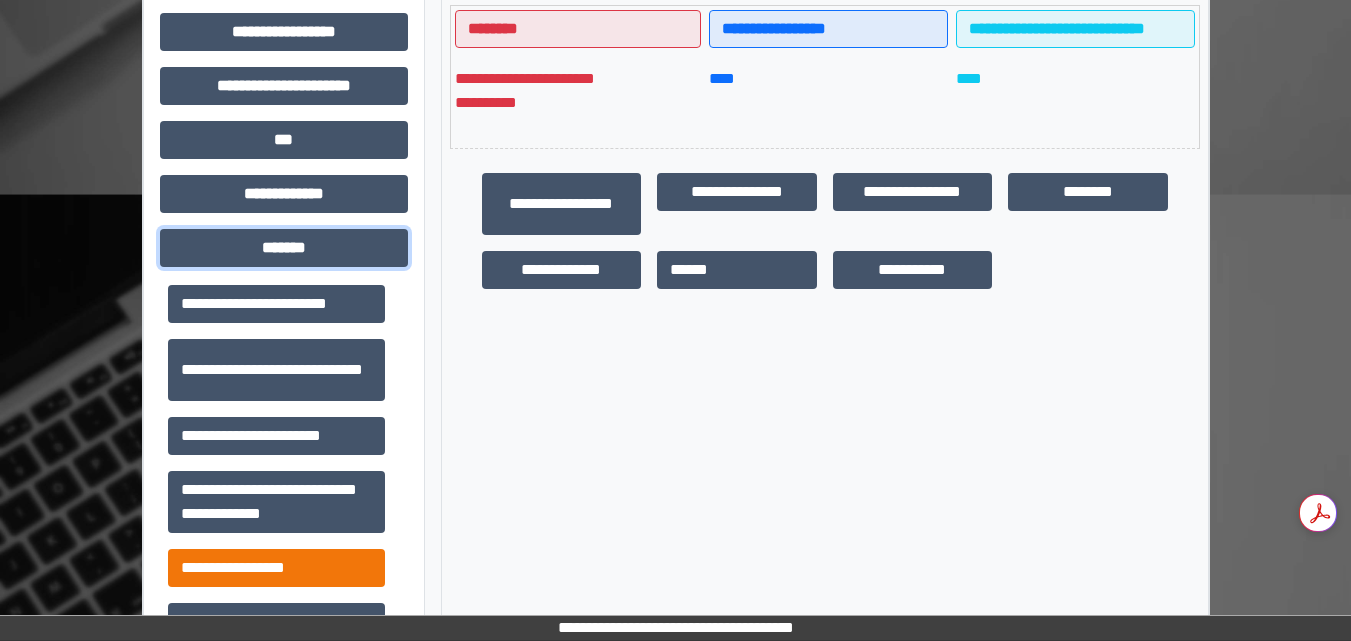 scroll, scrollTop: 922, scrollLeft: 0, axis: vertical 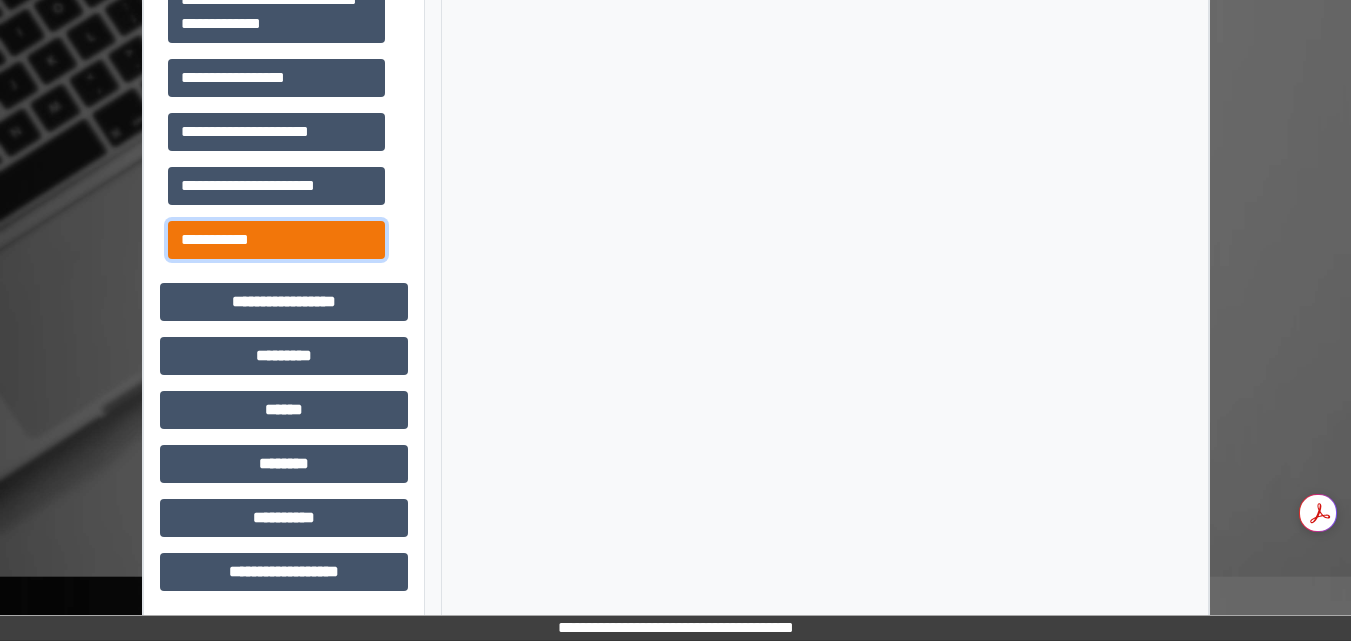 click on "**********" at bounding box center (276, 240) 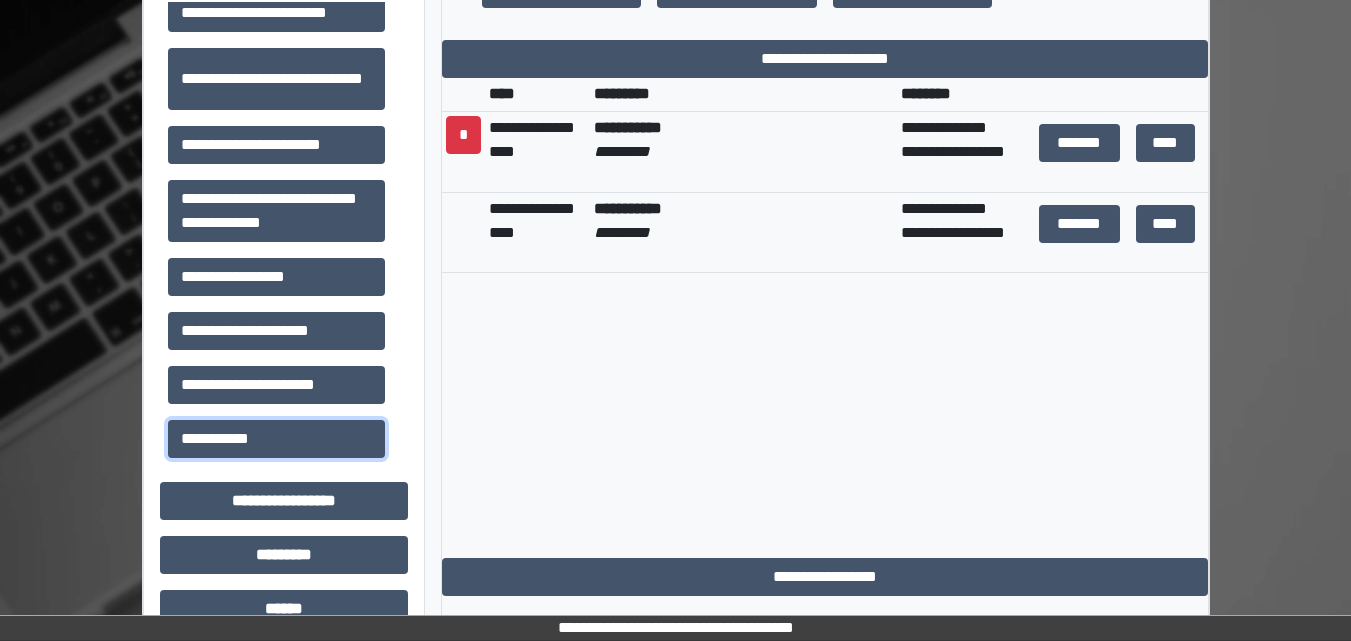 scroll, scrollTop: 837, scrollLeft: 0, axis: vertical 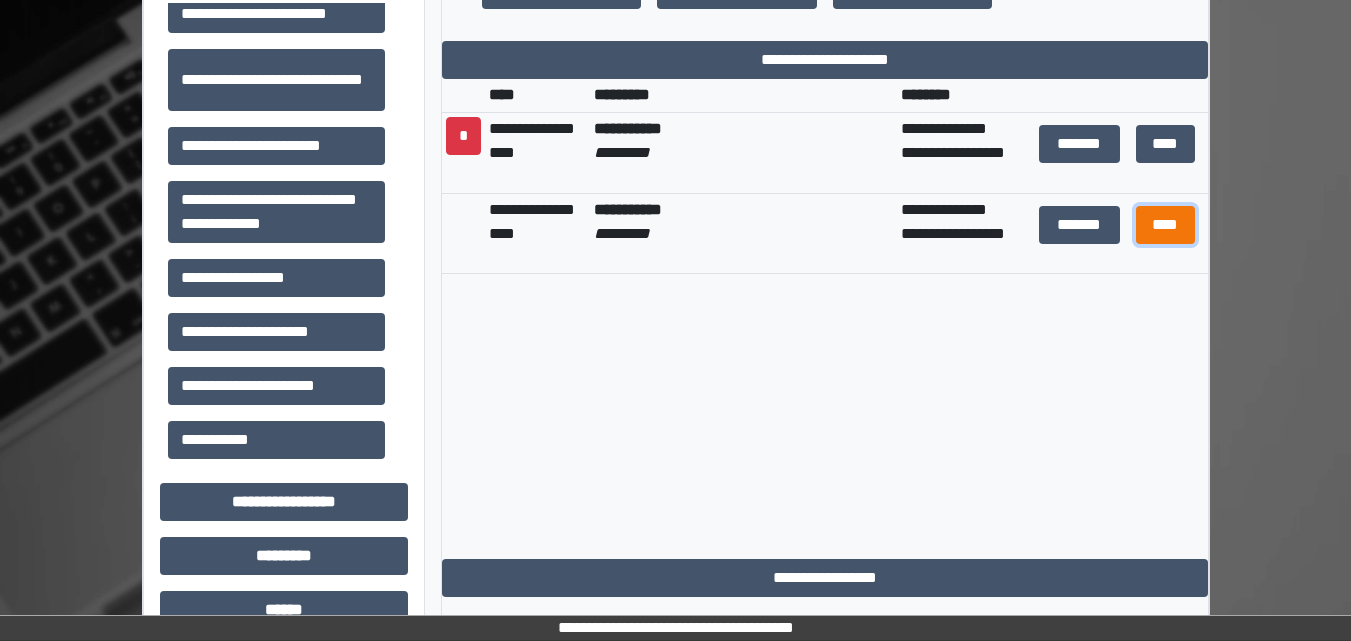 click on "****" at bounding box center (1166, 225) 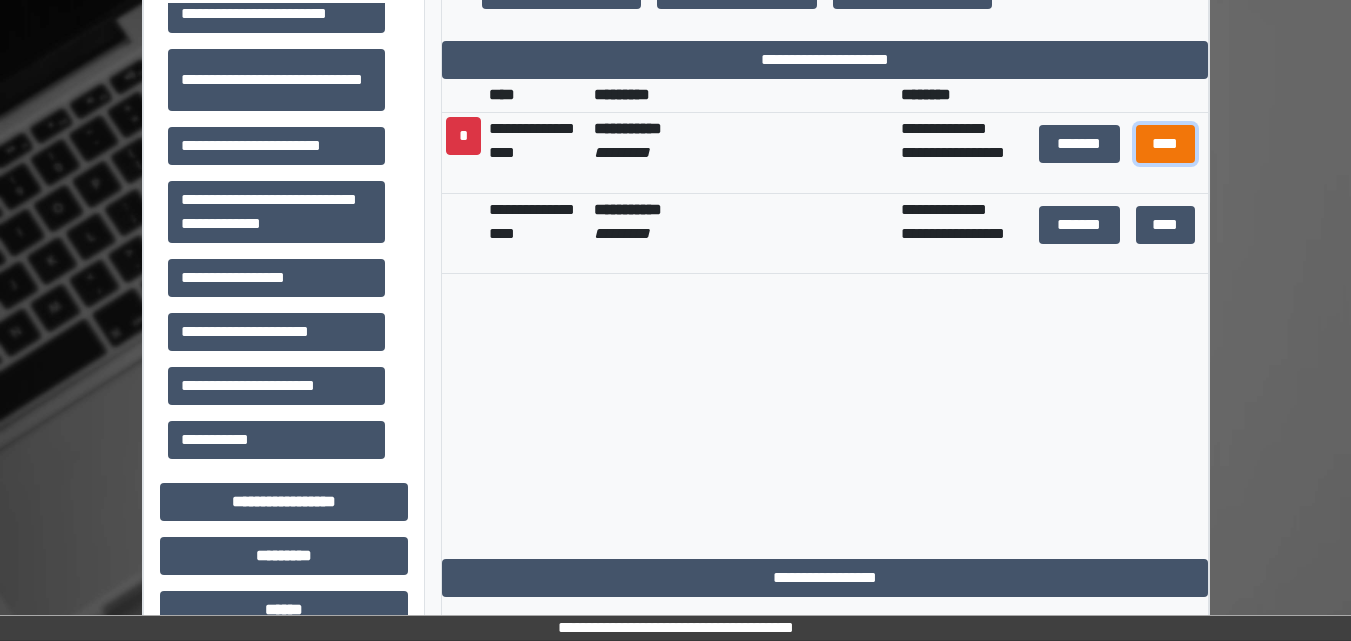 click on "****" at bounding box center [1166, 144] 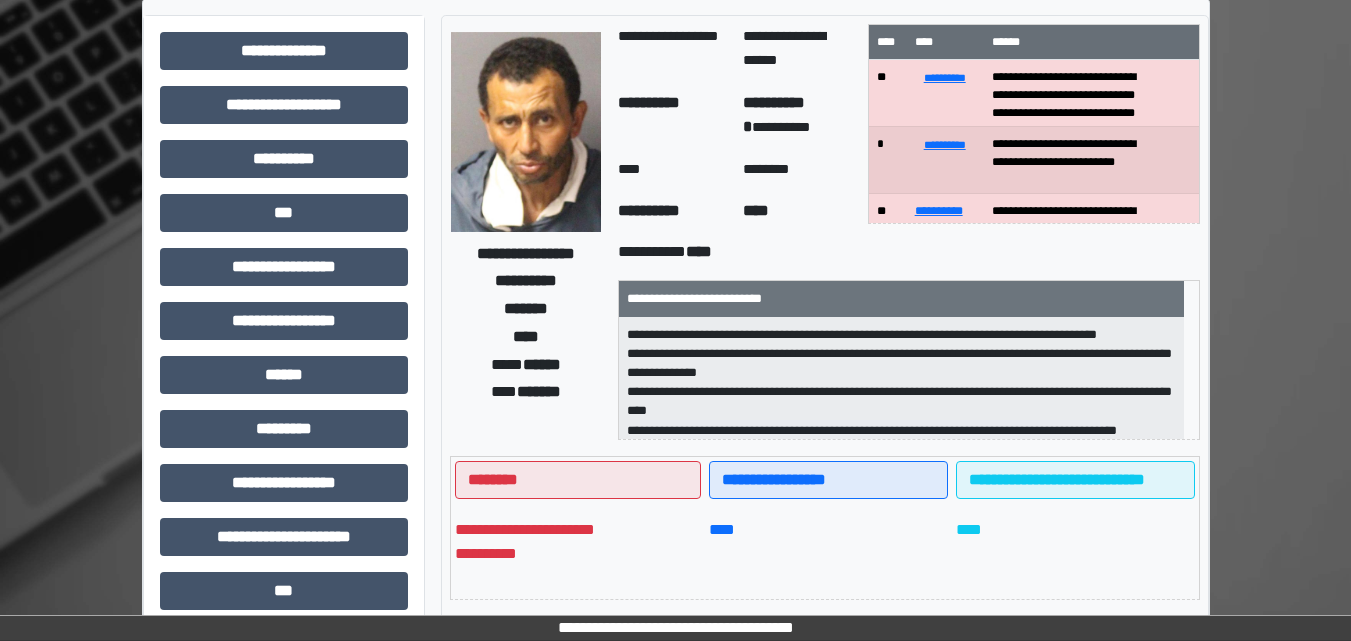 scroll, scrollTop: 0, scrollLeft: 0, axis: both 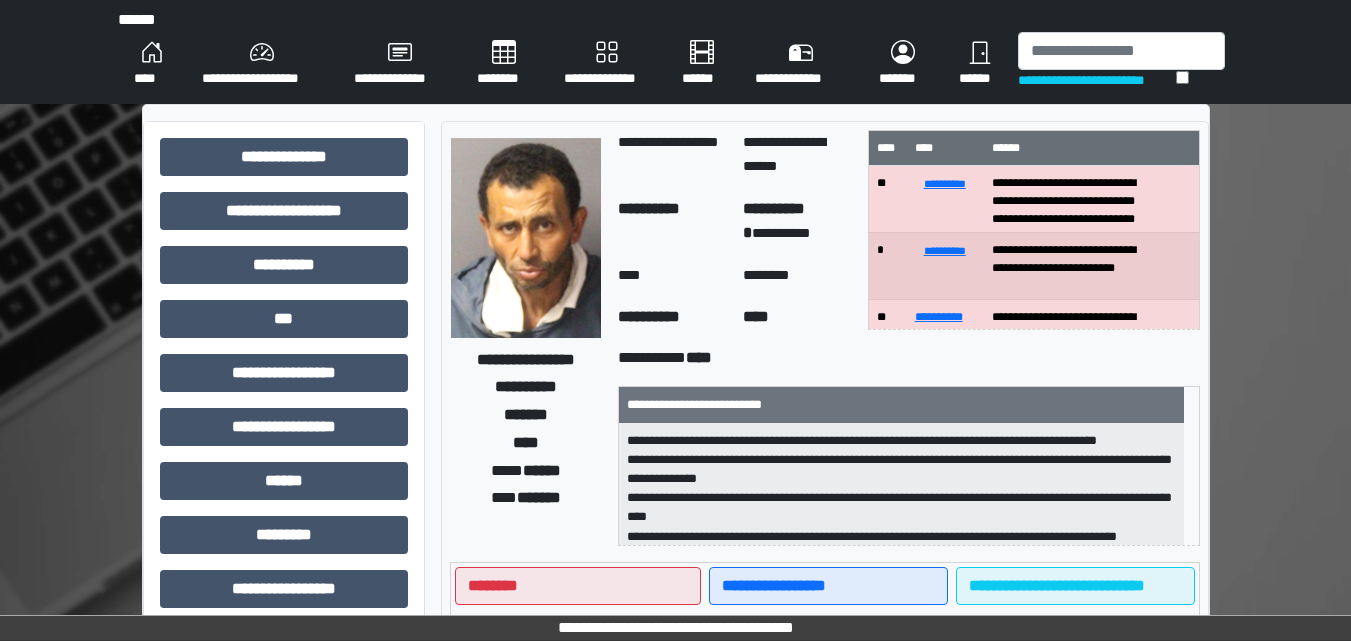 click on "****" at bounding box center [152, 64] 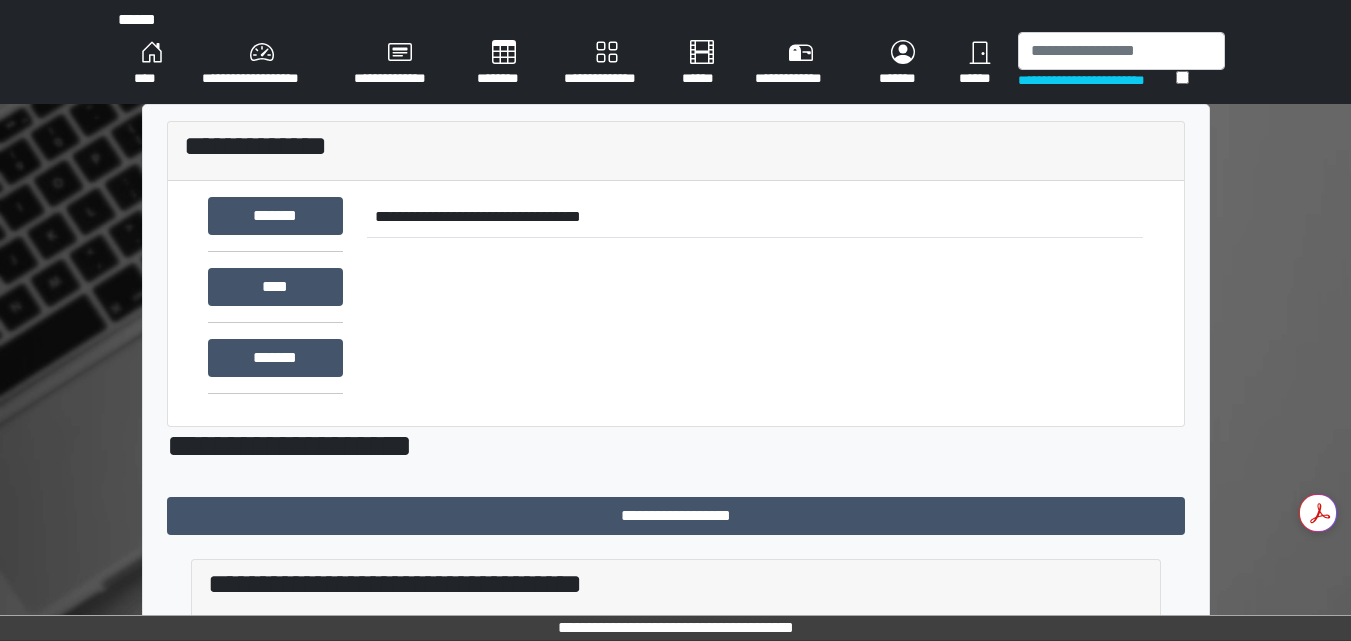 click on "****" at bounding box center [152, 64] 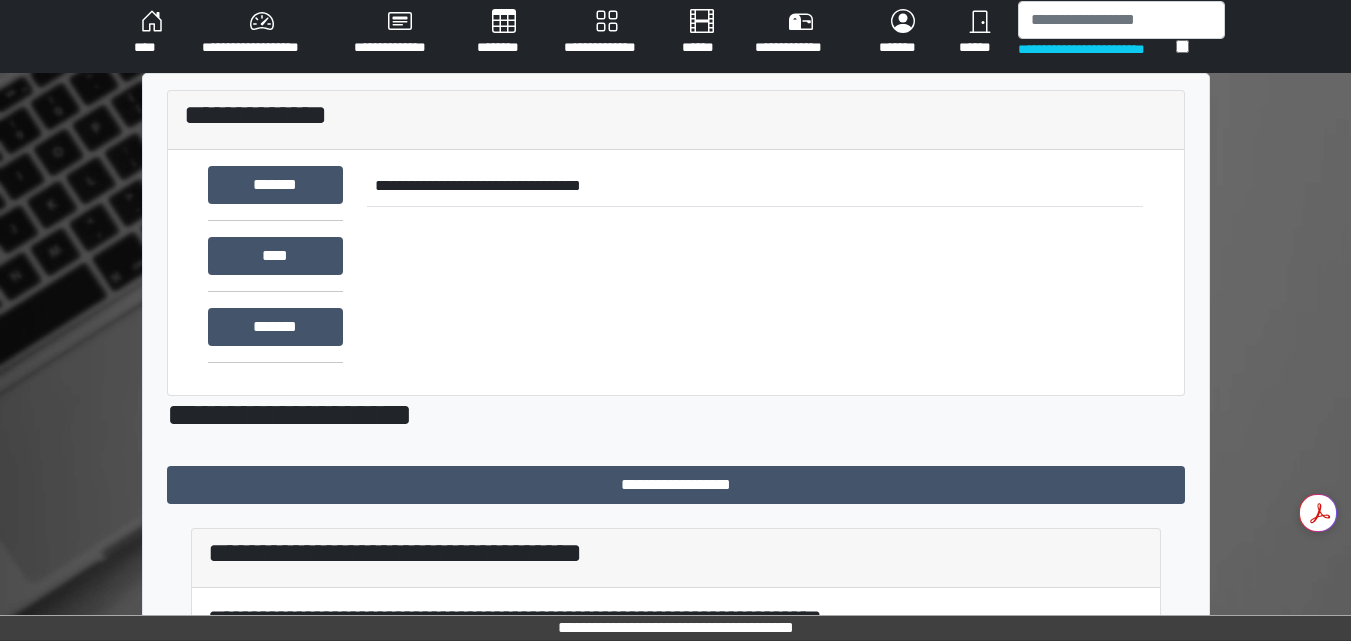 scroll, scrollTop: 0, scrollLeft: 0, axis: both 